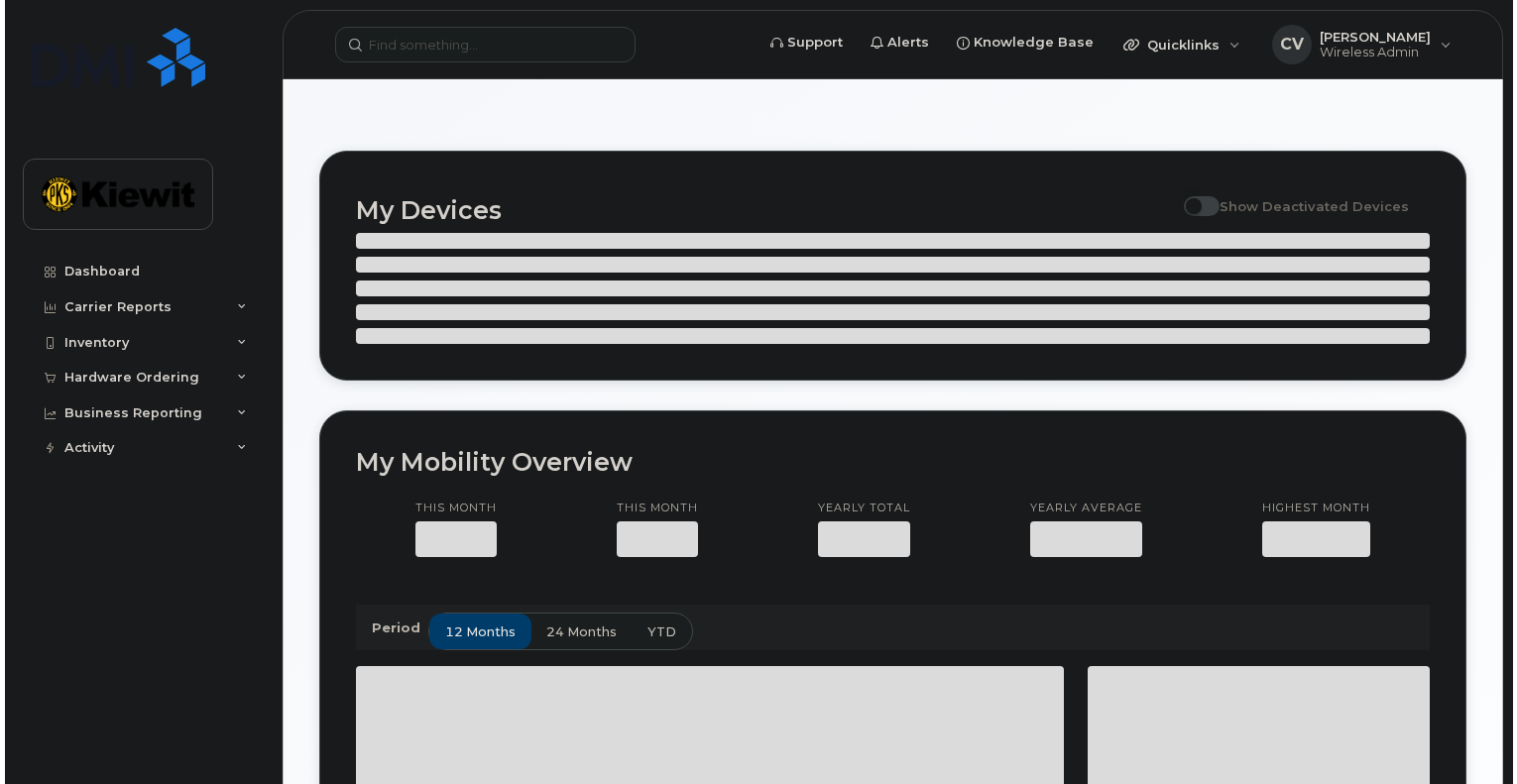 scroll, scrollTop: 0, scrollLeft: 0, axis: both 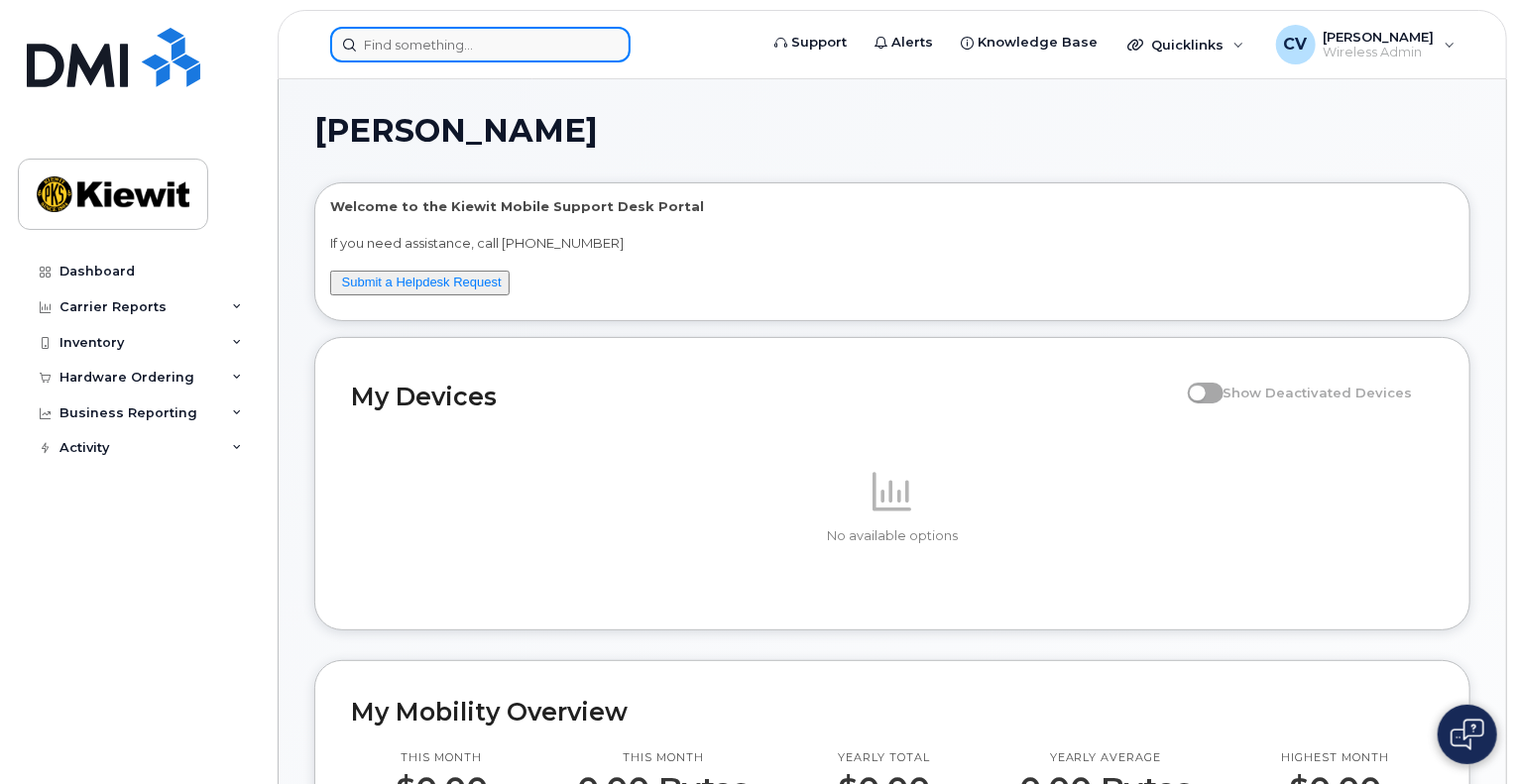 click 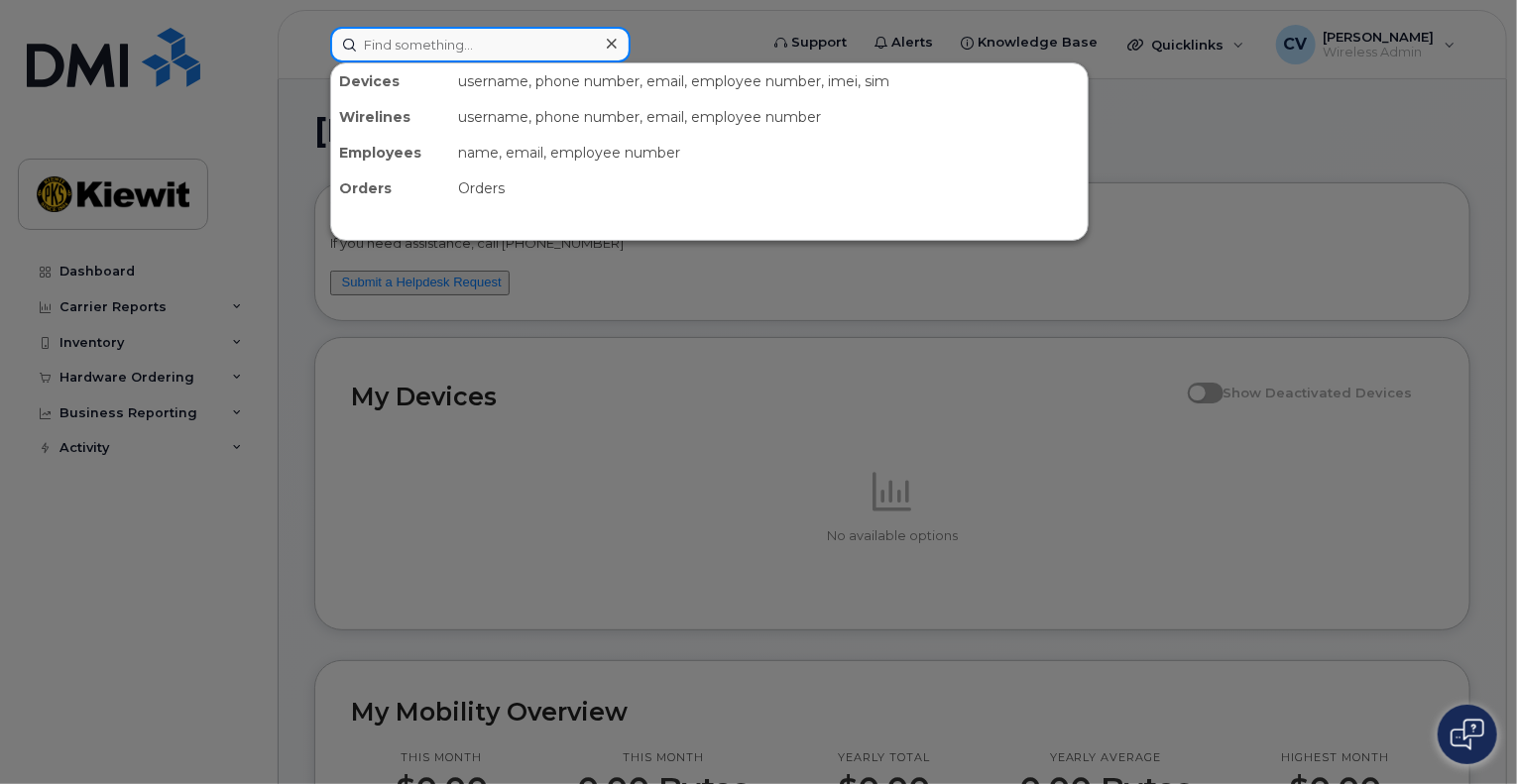 paste on "35 021918 094903 6" 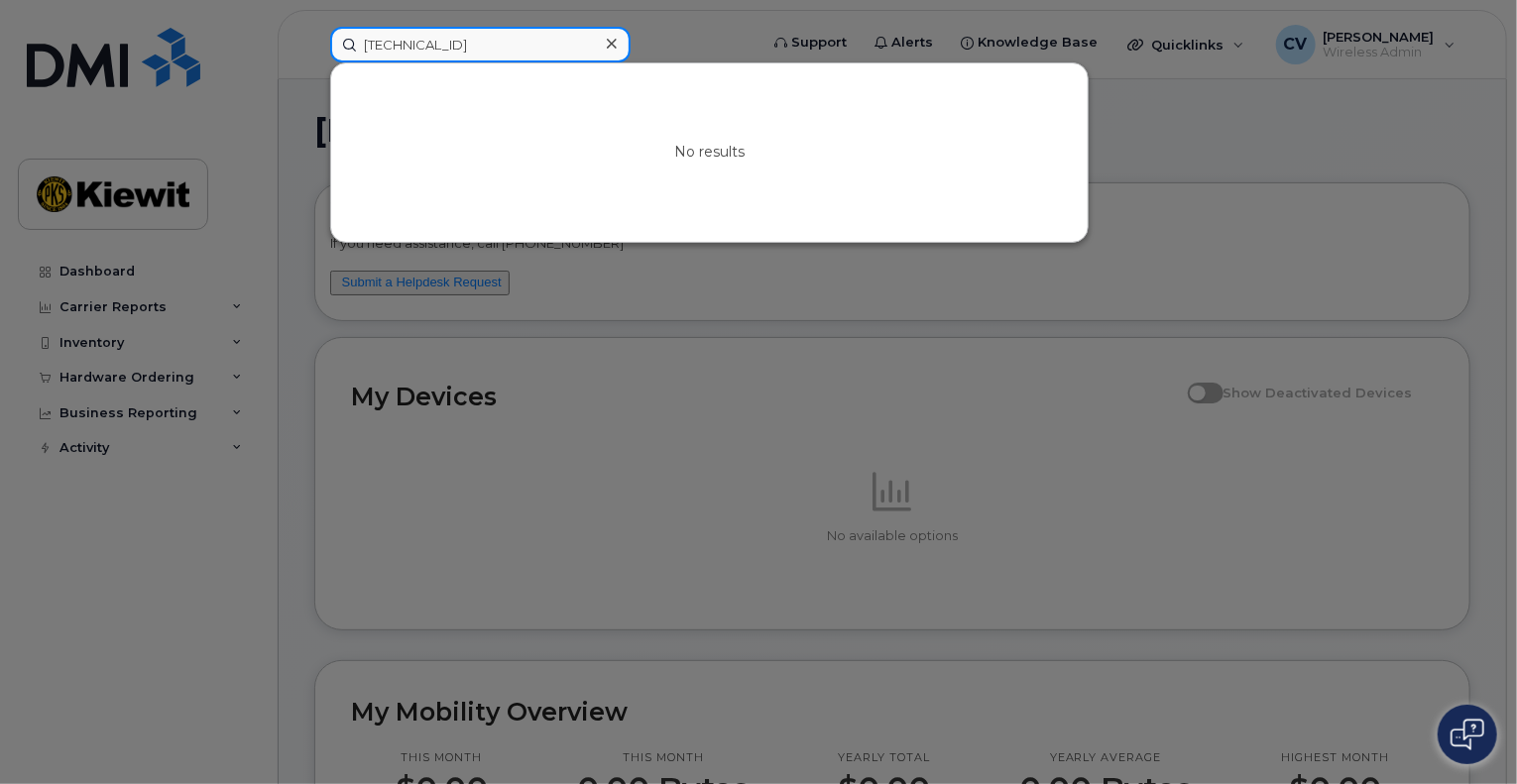 click on "35 021918 094903 6" 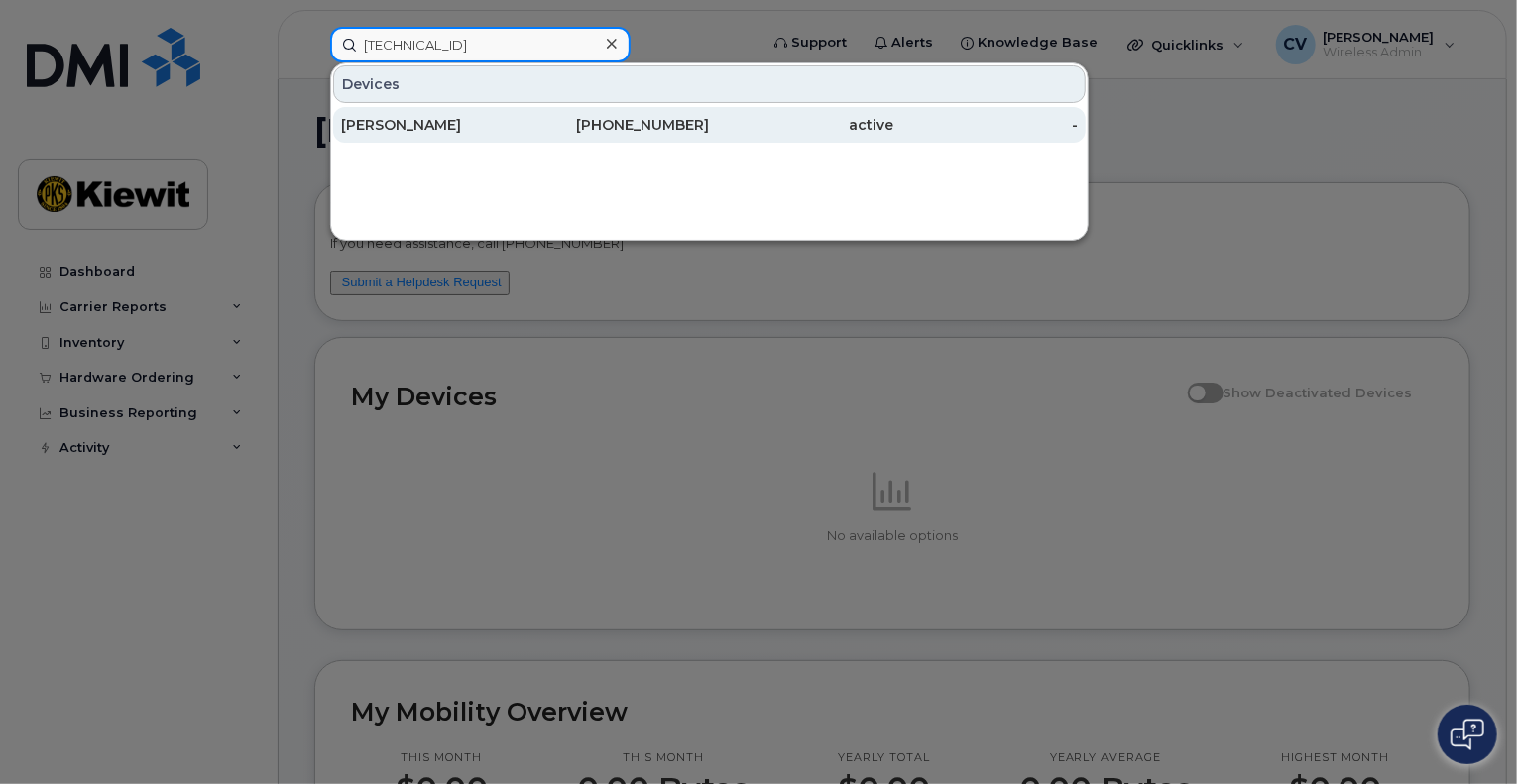 type on "[TECHNICAL_ID]" 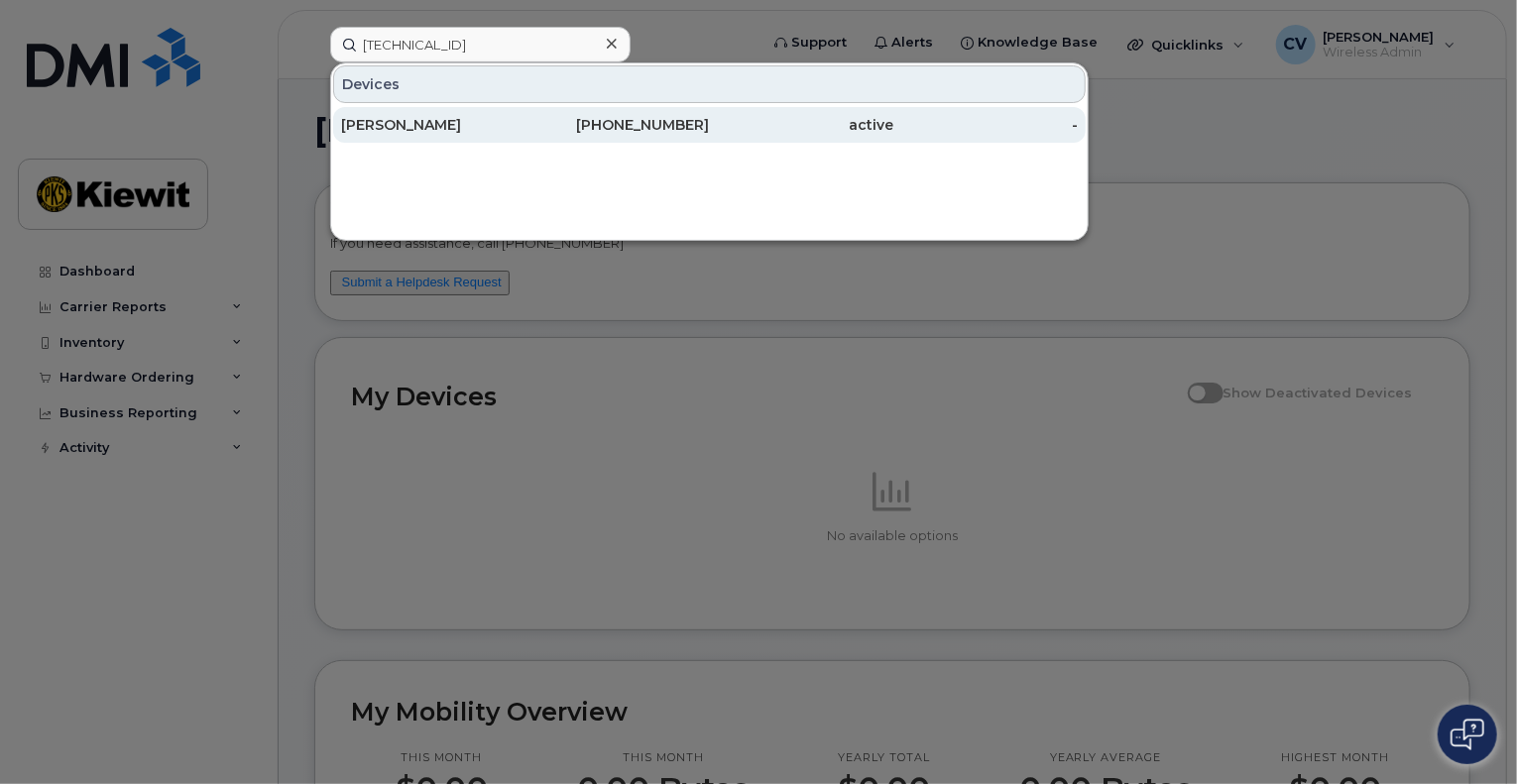 click on "531-239-1349" 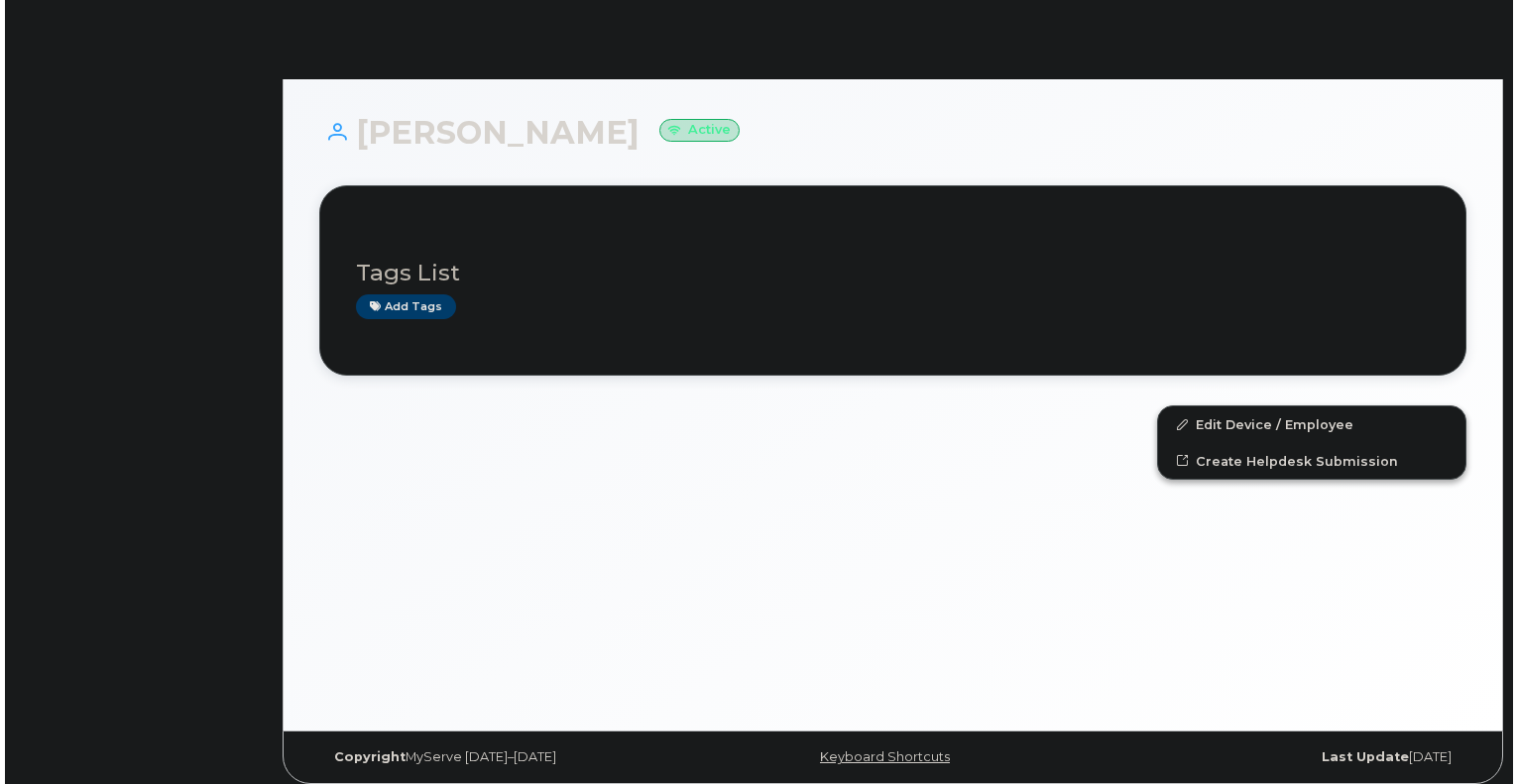 scroll, scrollTop: 0, scrollLeft: 0, axis: both 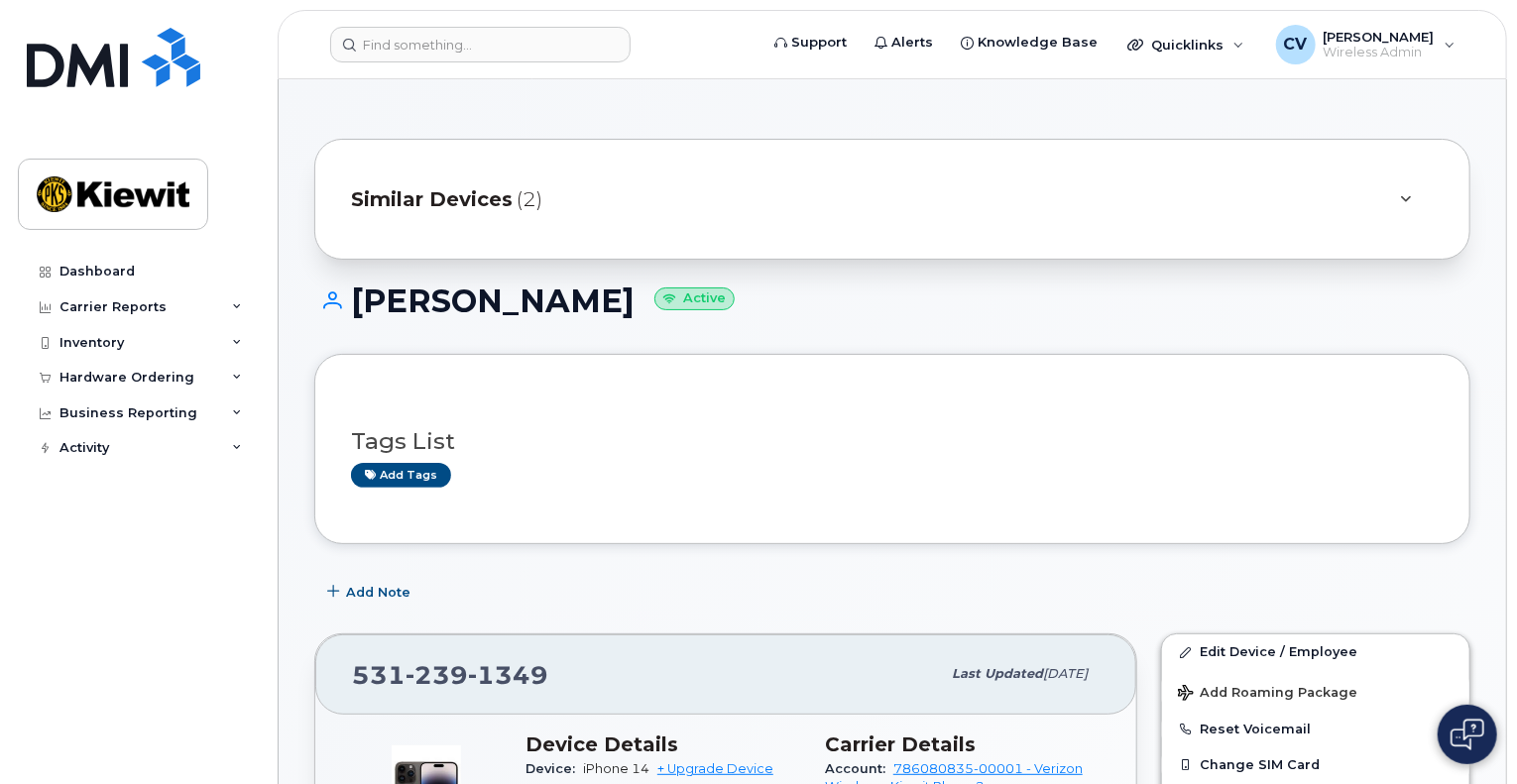 click on "Similar Devices (2)
RANDALL WOLFE
Active
Tags List
Add tags
Add Note
531 239 1349 Last updated  Jul 02, 2025 Active Send Message 0.00 Bytes  used 0.00 Bytes  included this month Device Details Device: iPhone 14  + Upgrade Device SIM: 89148000011052154745 Email: RANDY.WOLFE@KIEWIT.COM Manager: Unknown Manager Carrier IMEI: 350219180949036 City Of Use: Omaha Employee Details Employee number: 169200 Job Title: Operator Foreman Employment Status: Active HR Employee Name: Randall Wolfe Department Name: 106166 - Coastal 29 FP - Mega Bundle 2B & 3 Location: 185183 US-101 Business Unit HR Lock Enabled Device Business Unit Cost Center: None None None Profit Center: None None None WBS Element: 106166.1692 Kiewit Infrastr West Co 1036 Carrier Details Account: 786080835-00001 - Verizon Wireless - Kiewit Phase 2 Contract balance: $433.36 Upgrade Status: 15 mth left Eligibility Date: Oct 19, 2026 Contract Start Date: Oct 04, 2024" 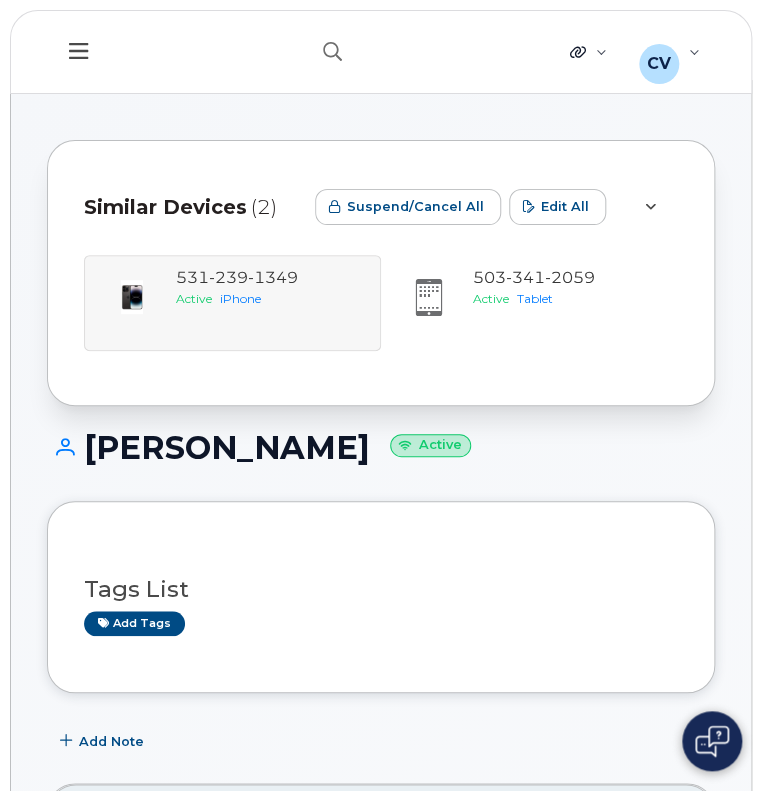 scroll, scrollTop: 300, scrollLeft: 0, axis: vertical 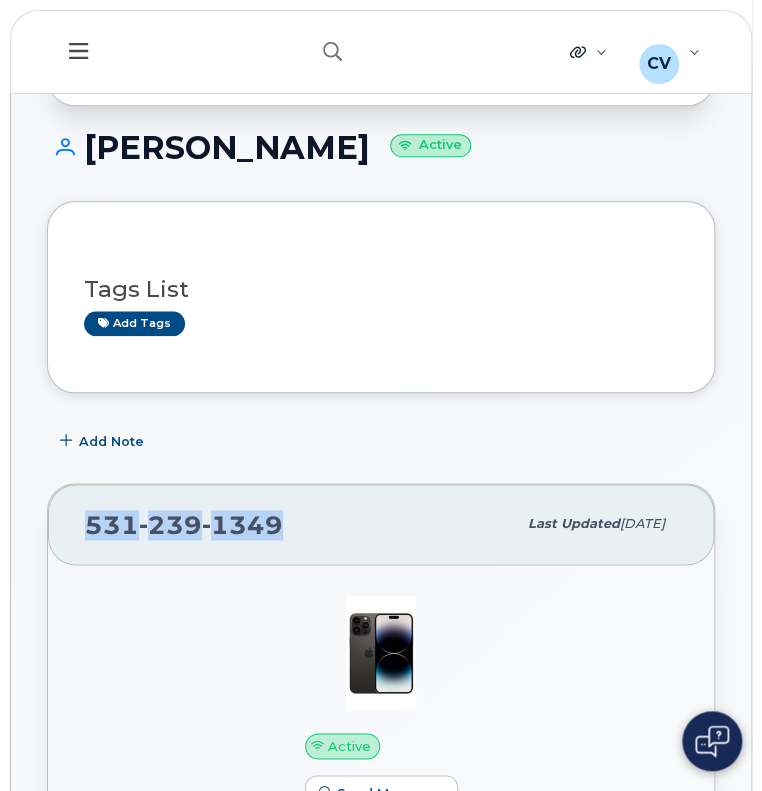 drag, startPoint x: 294, startPoint y: 519, endPoint x: 33, endPoint y: 536, distance: 261.55304 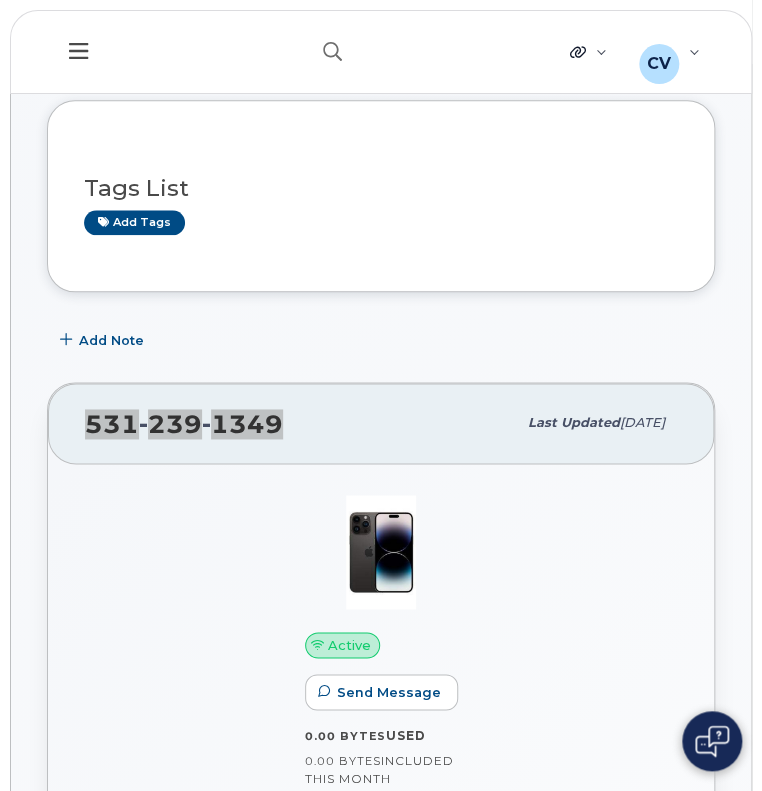 scroll, scrollTop: 400, scrollLeft: 0, axis: vertical 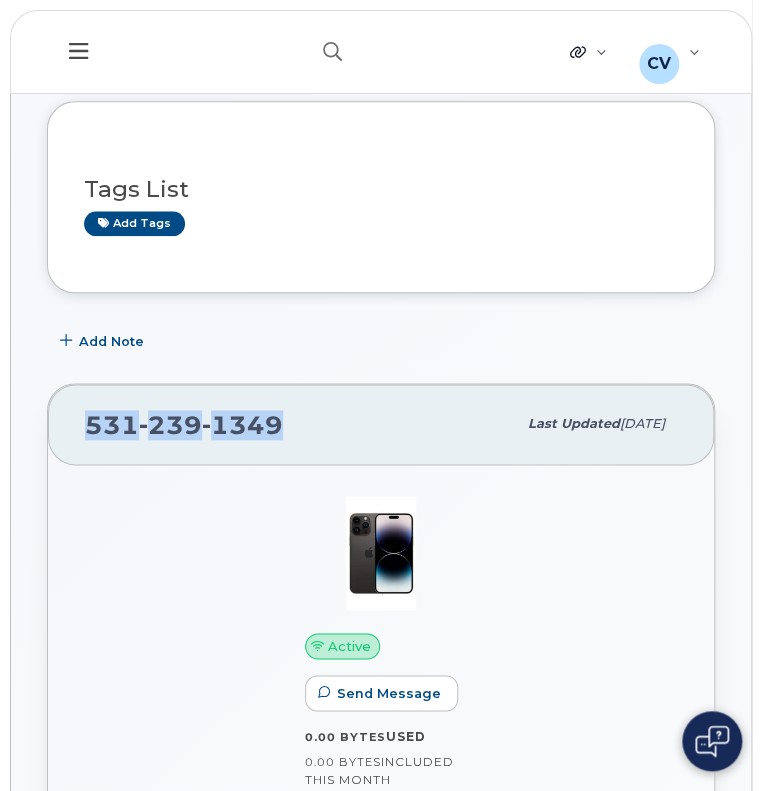 click on "531 239 1349" 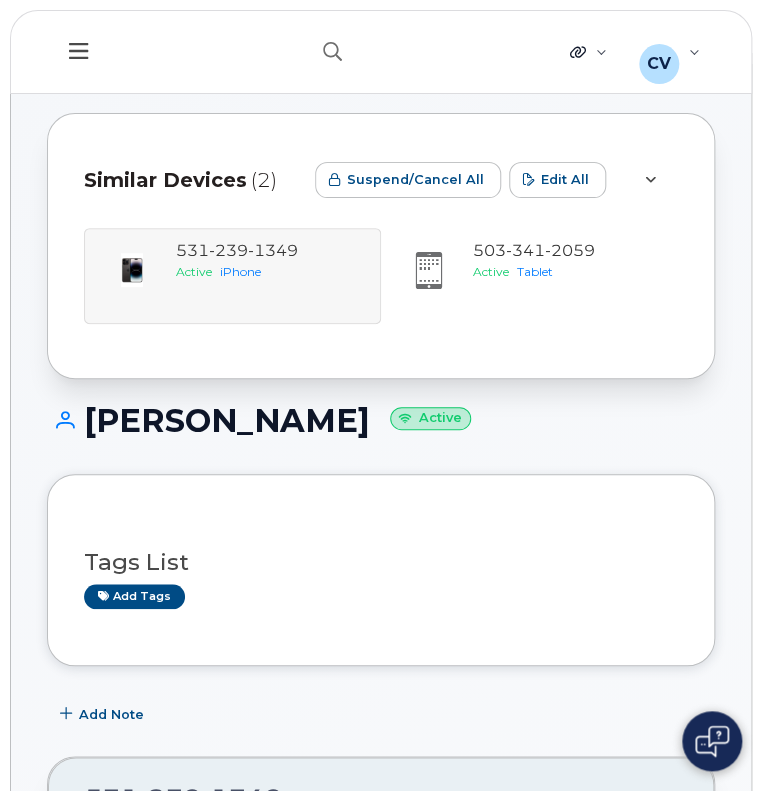 scroll, scrollTop: 0, scrollLeft: 0, axis: both 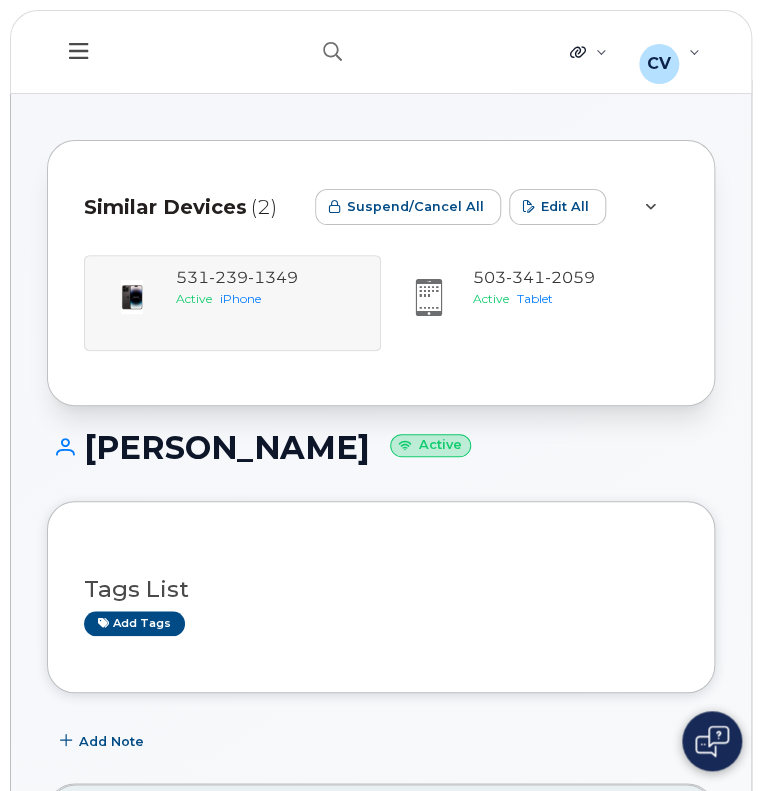 click on "531 239 1349 Active iPhone 503 341 2059 Active Tablet" 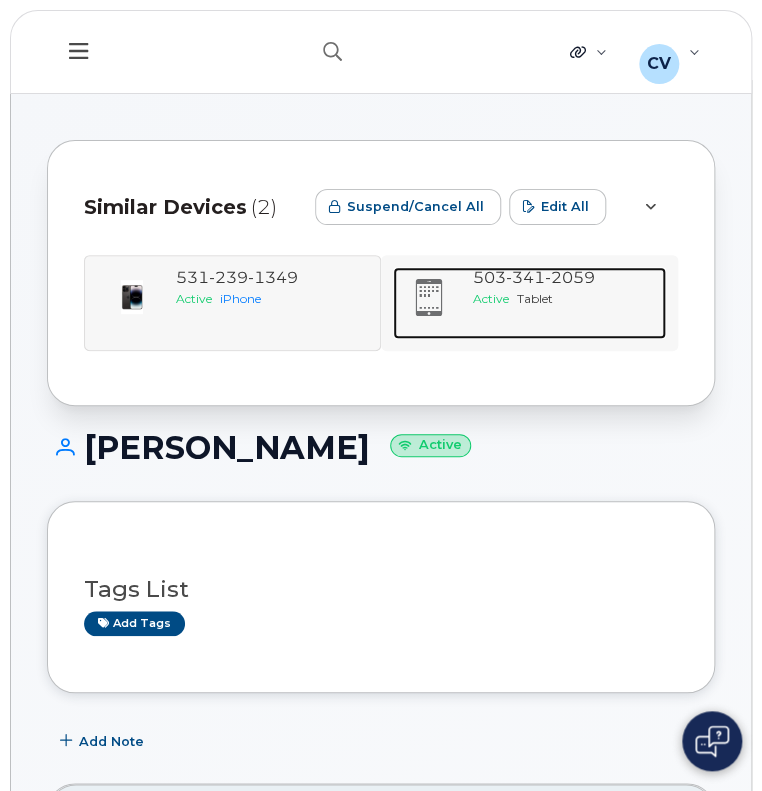 click on "503 341 2059 Active Tablet" 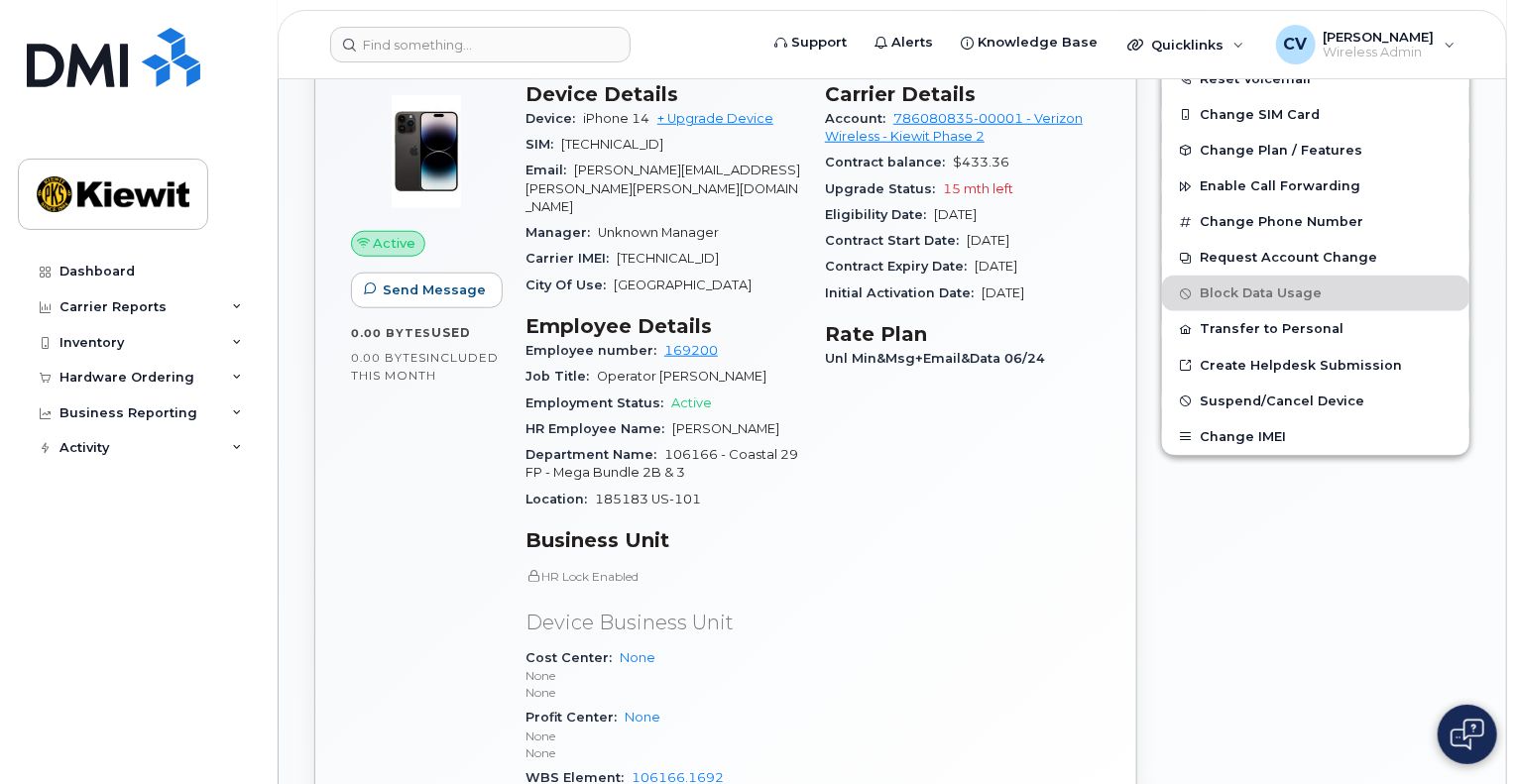 scroll, scrollTop: 595, scrollLeft: 0, axis: vertical 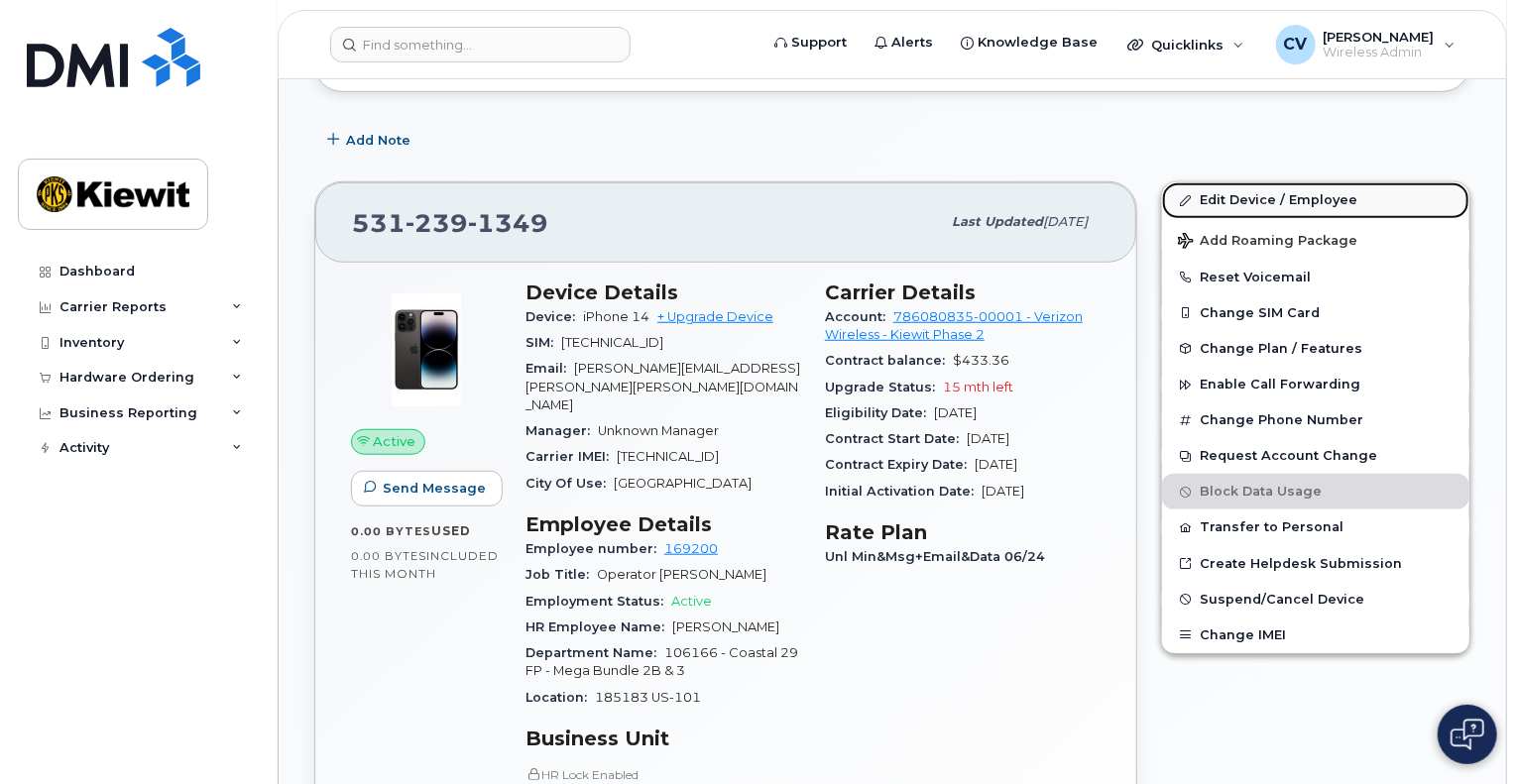 click on "Edit Device / Employee" 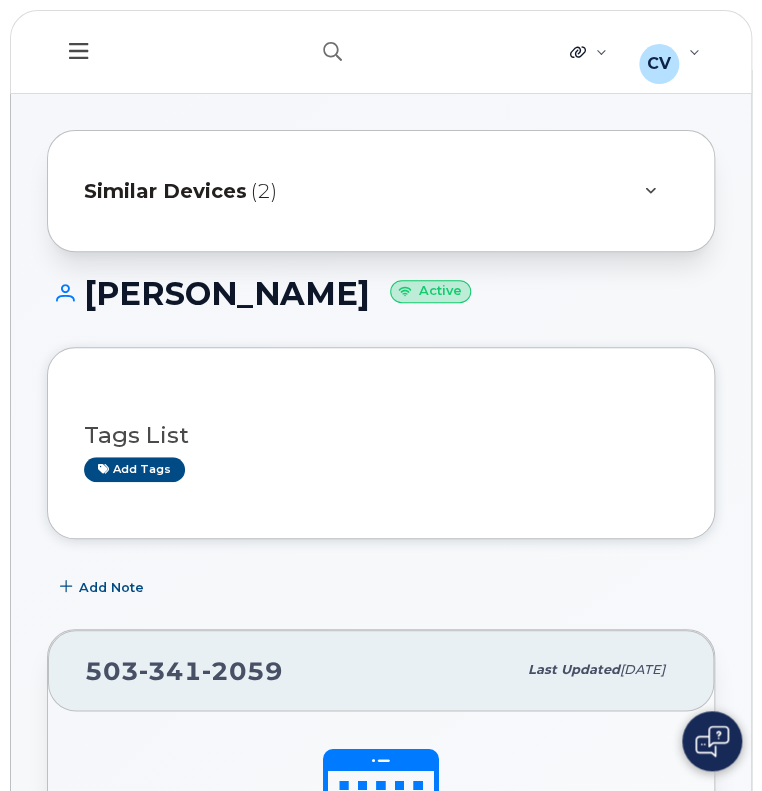 scroll, scrollTop: 0, scrollLeft: 0, axis: both 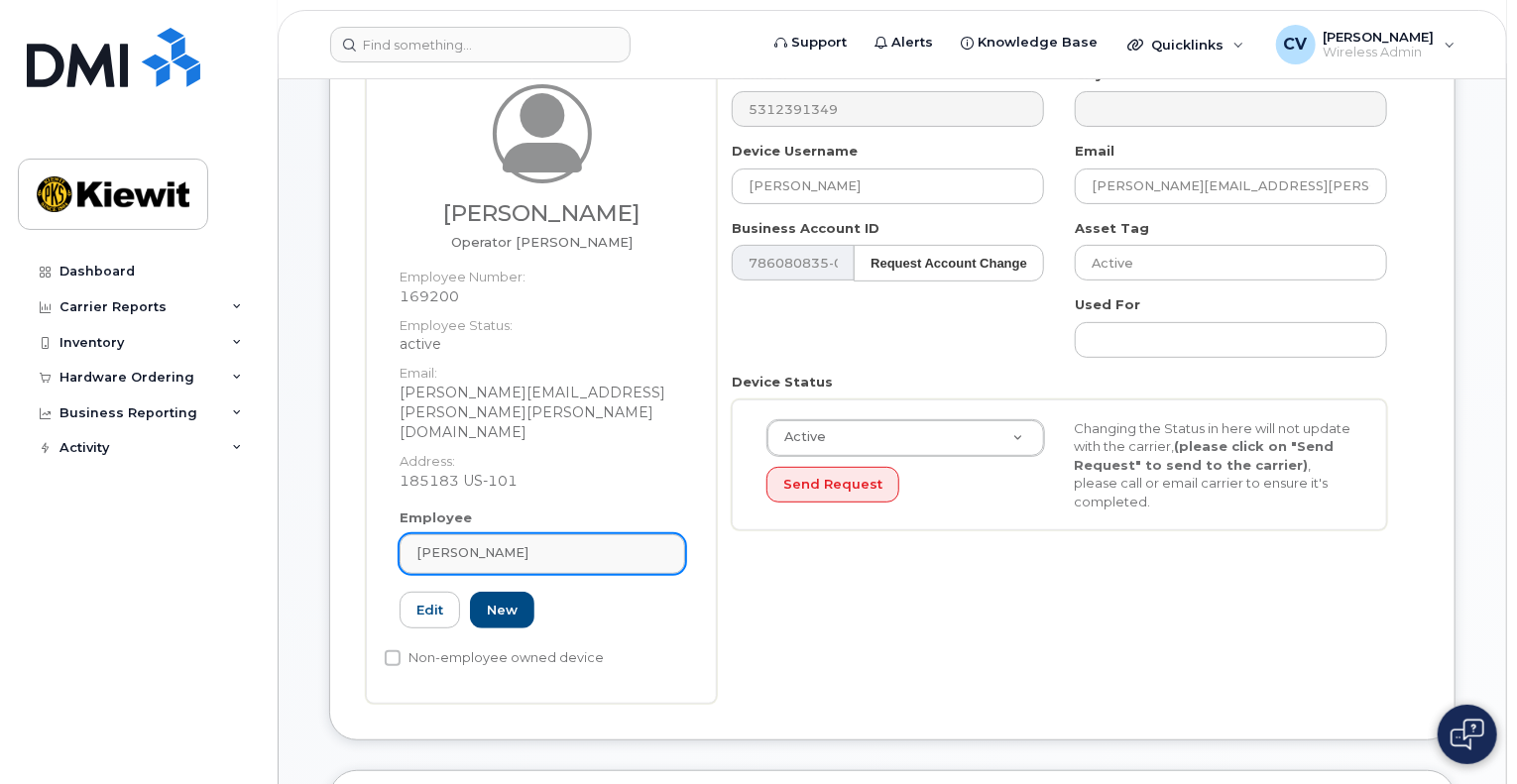 click on "[PERSON_NAME]" 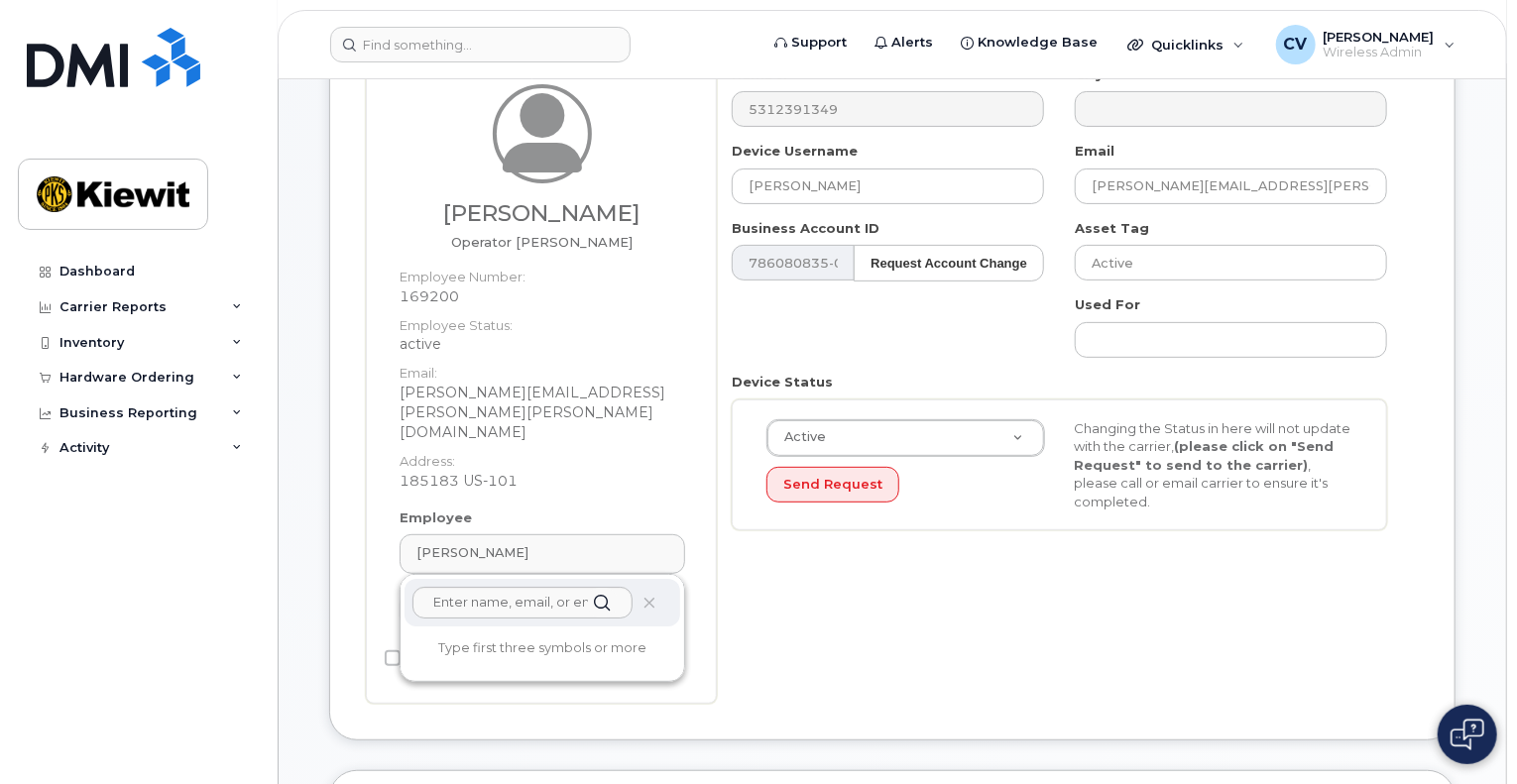click on "Active                                     Active
Suspended
Cancelled
Send Request
Changing the Status in here will not update with the carrier,   (please click on "Send Request" to send to the carrier)  , please call or email carrier to ensure it's completed." 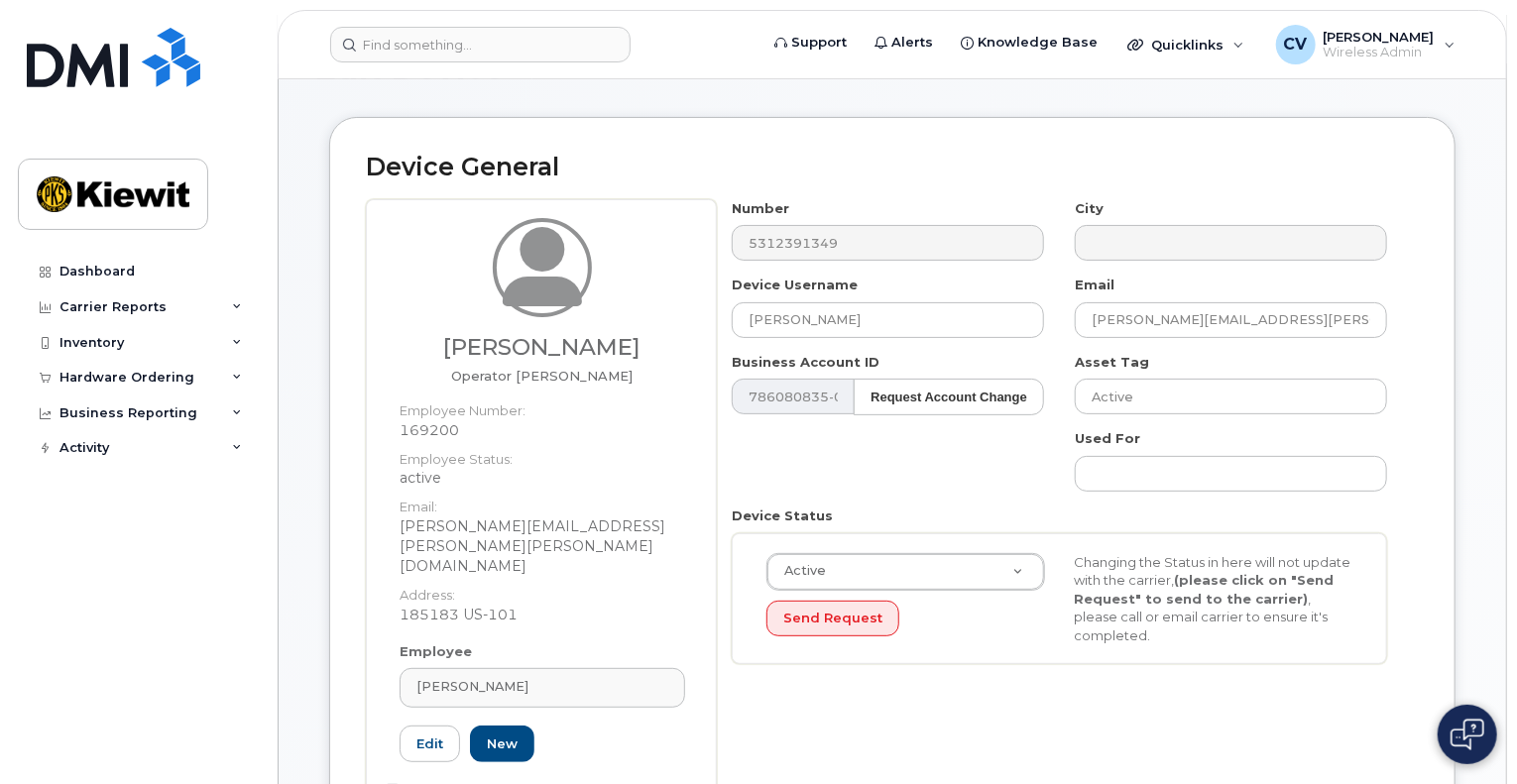 scroll, scrollTop: 99, scrollLeft: 0, axis: vertical 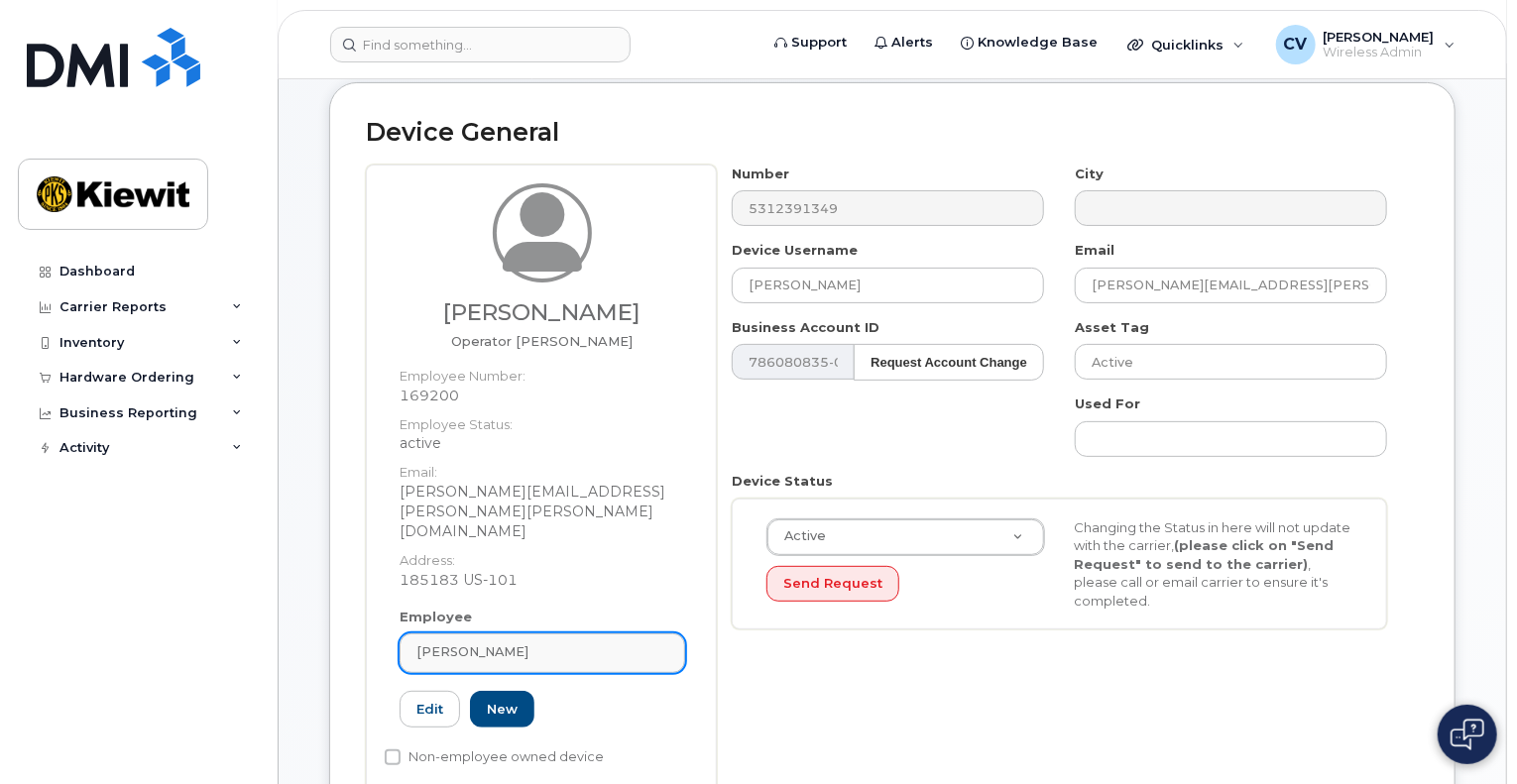 click on "Randall Wolfe" 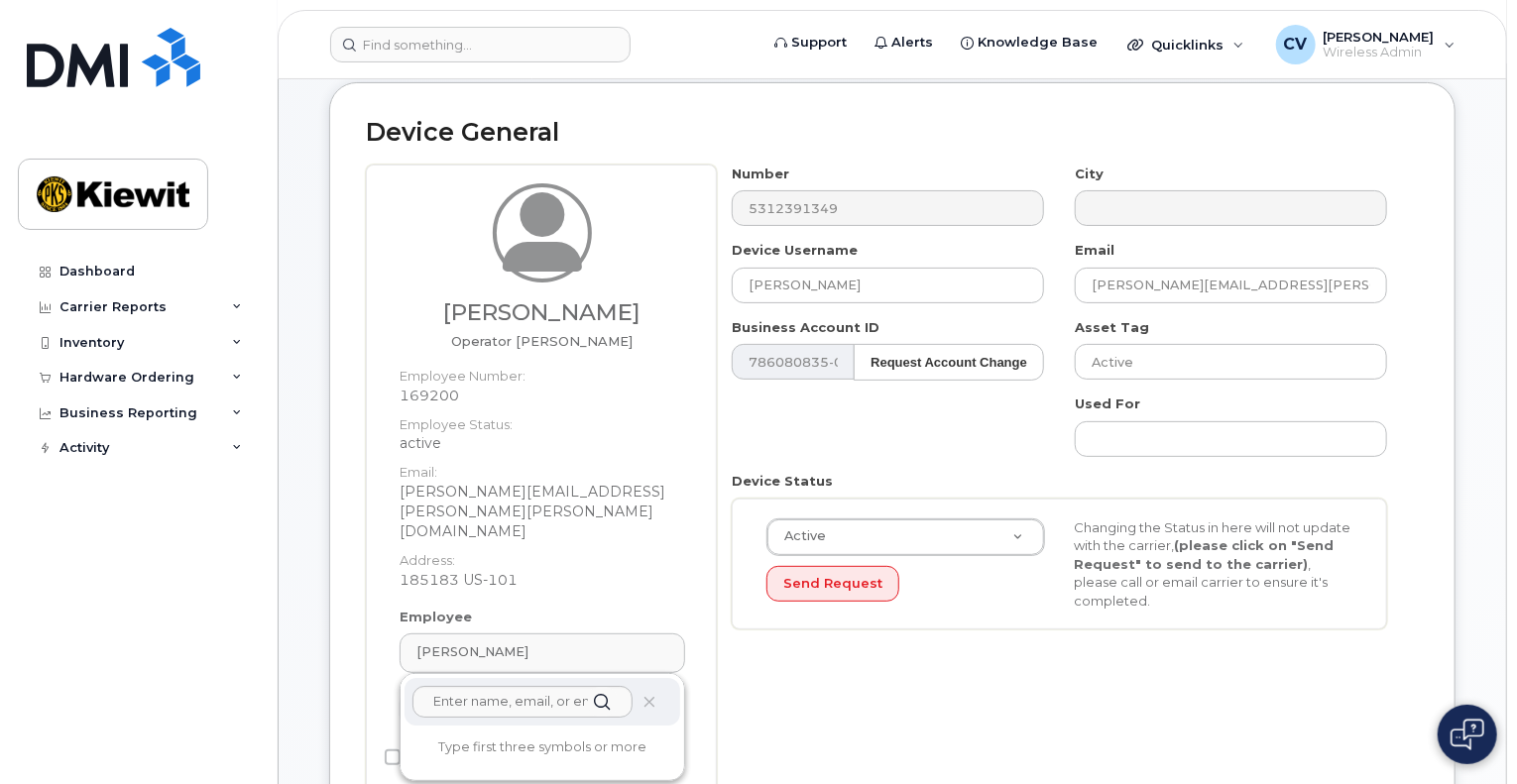 click on "Non-employee owned device" 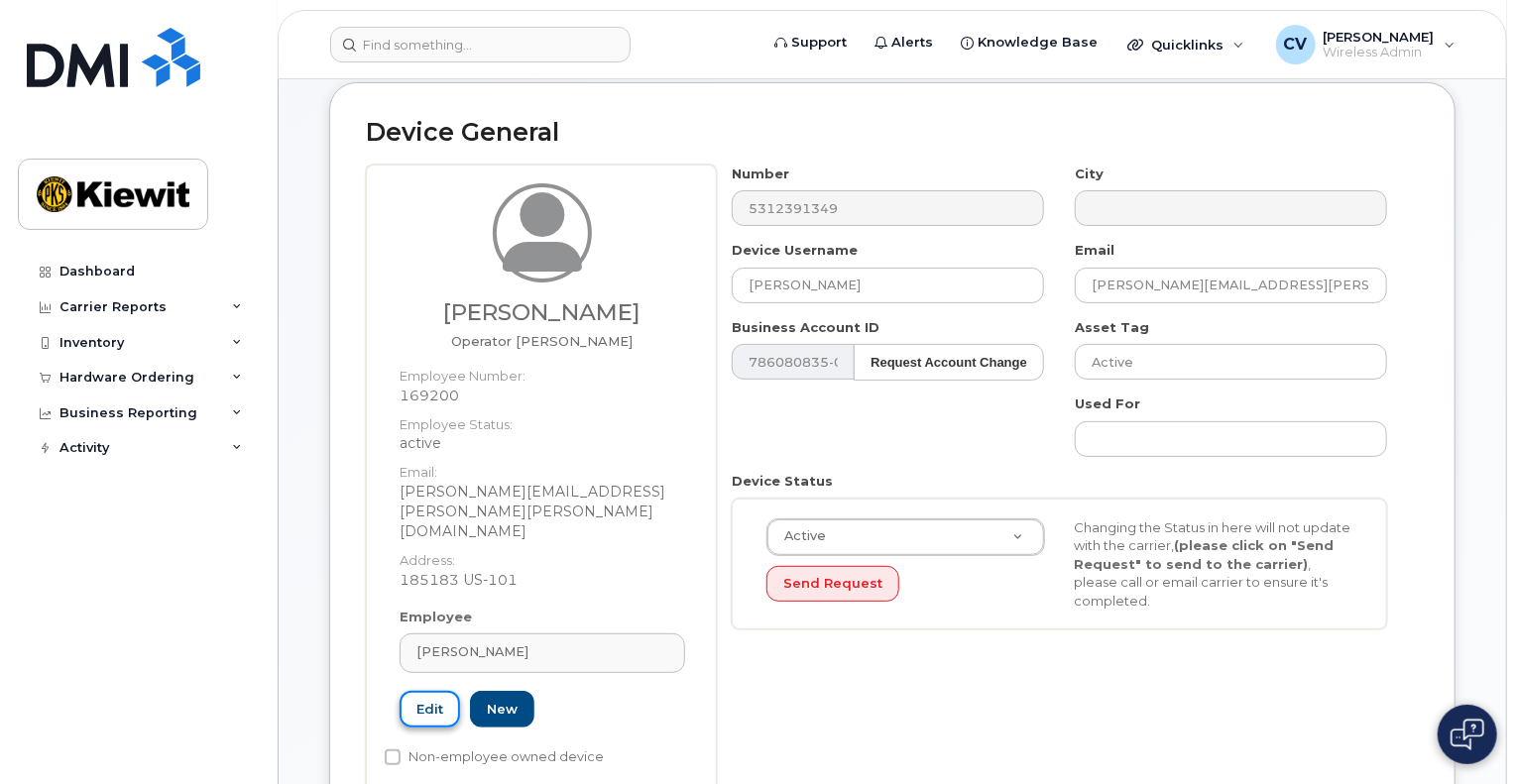 click on "Edit" 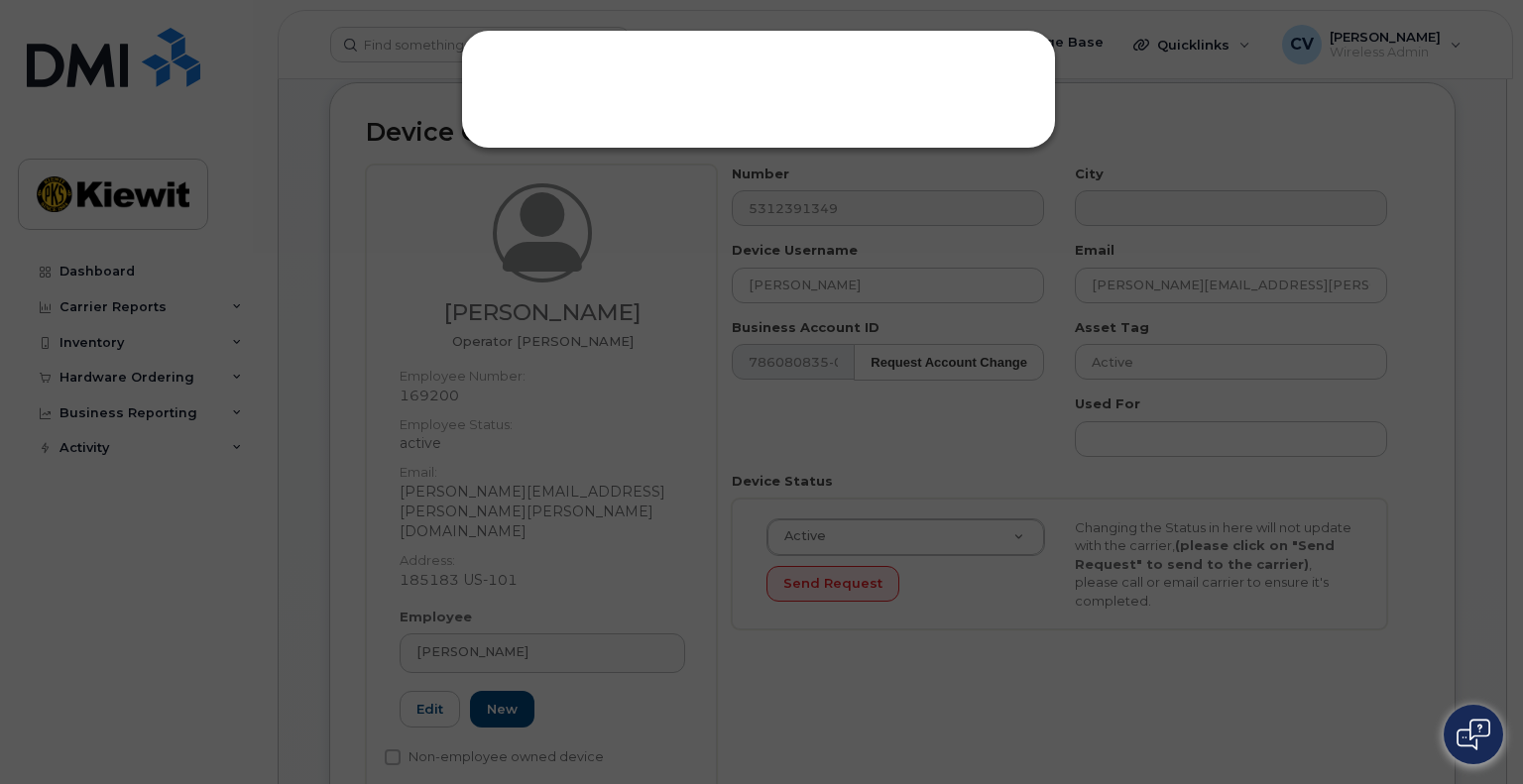 click 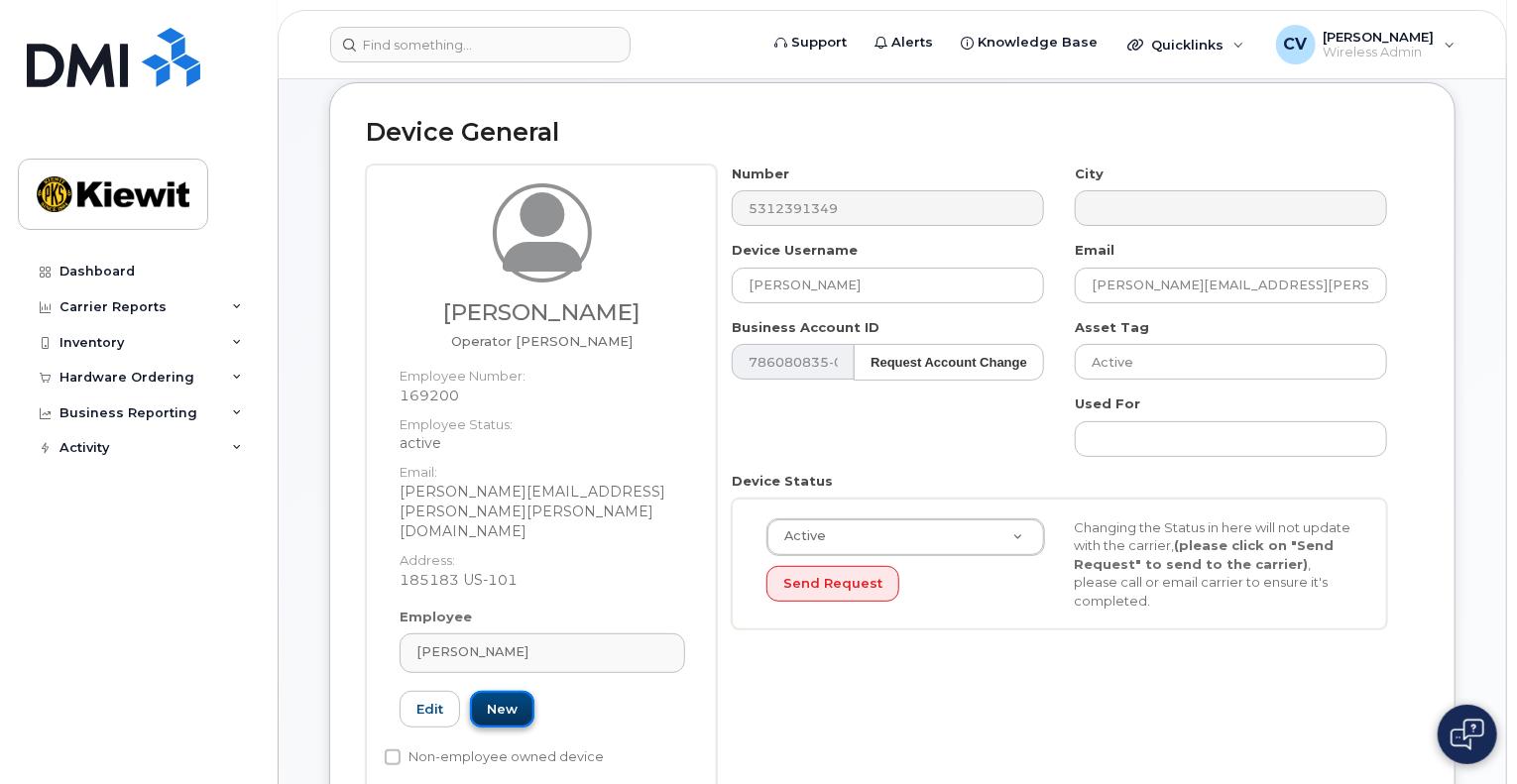 click on "New" 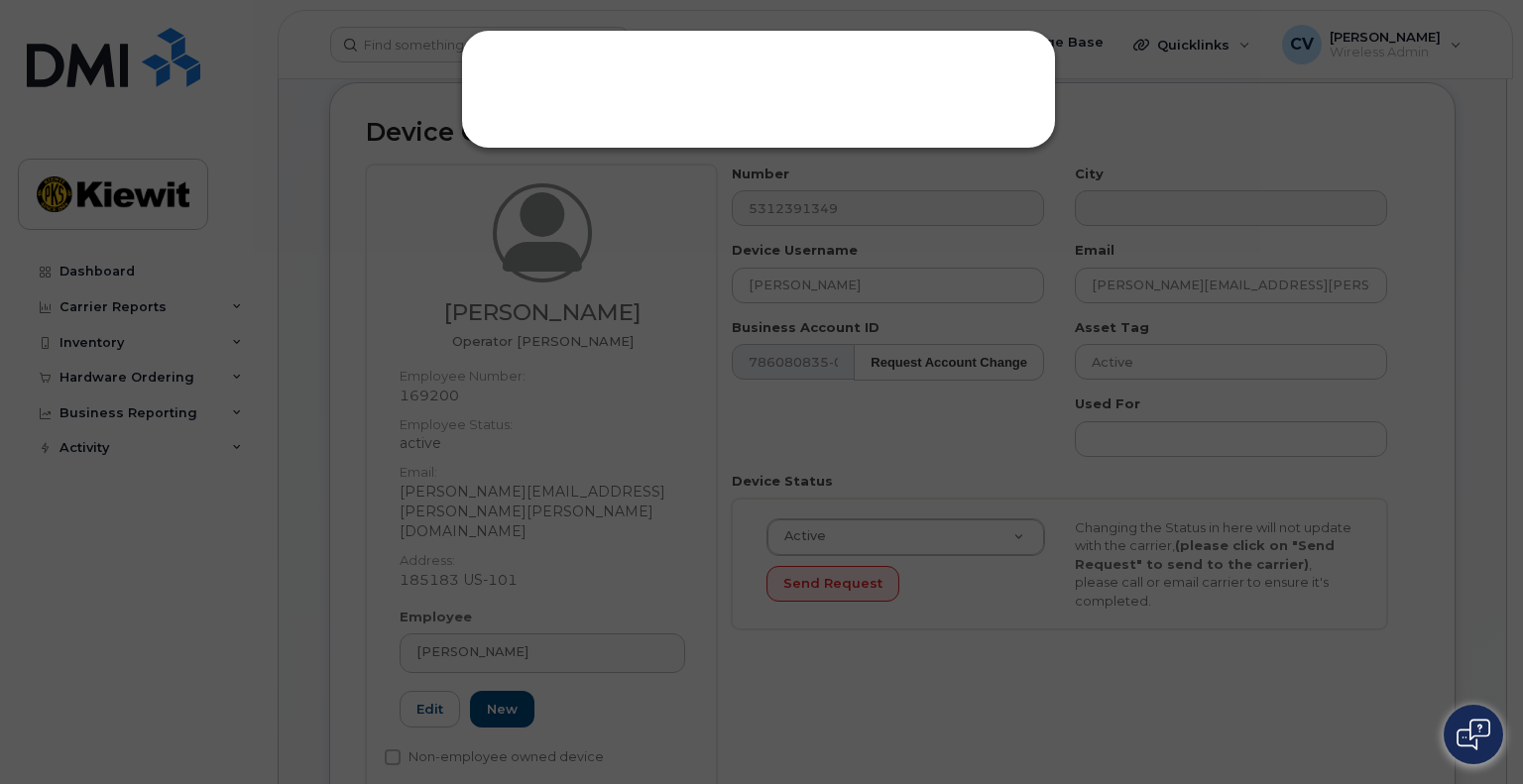 click 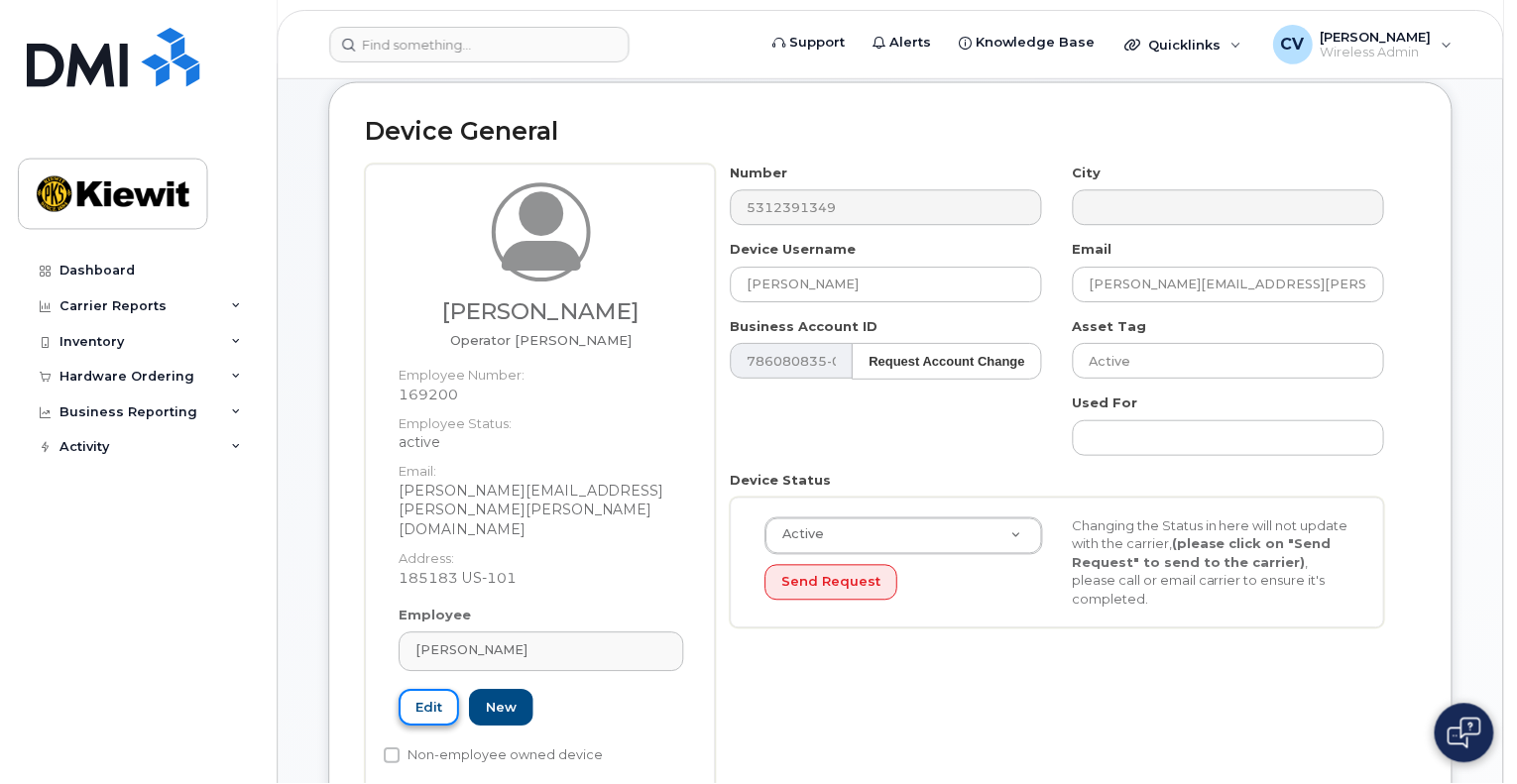 click on "Edit" 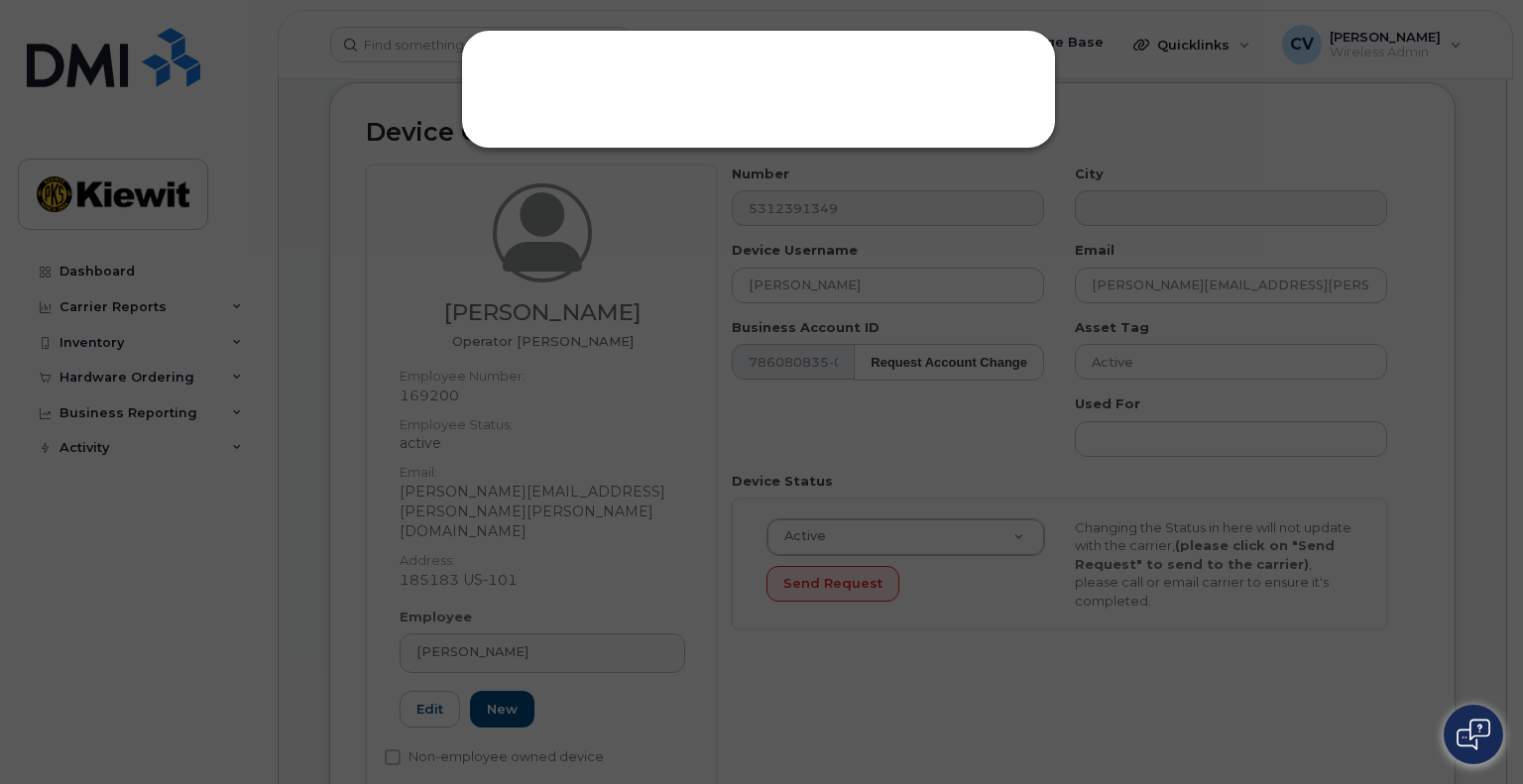 click 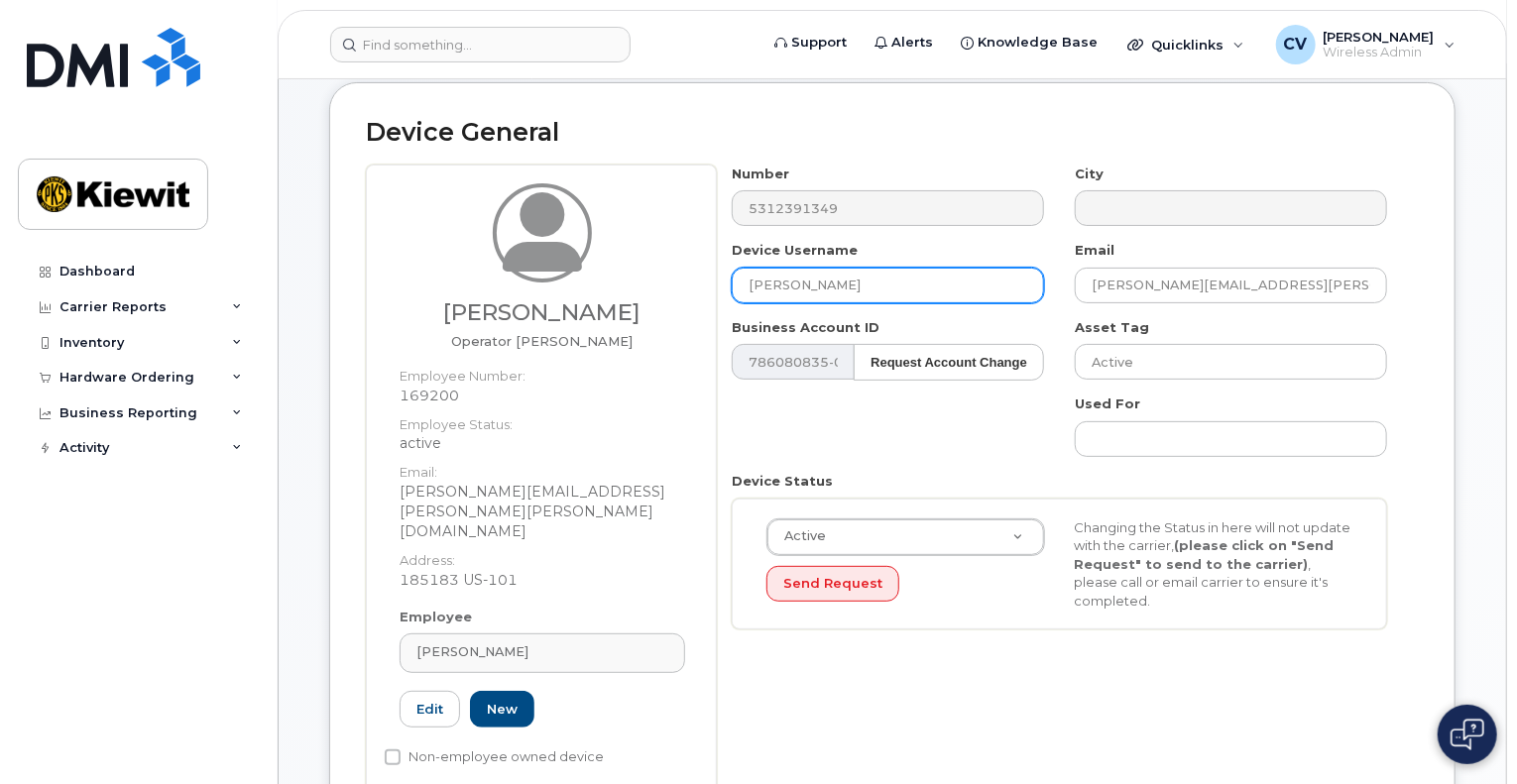 click on "[PERSON_NAME]" 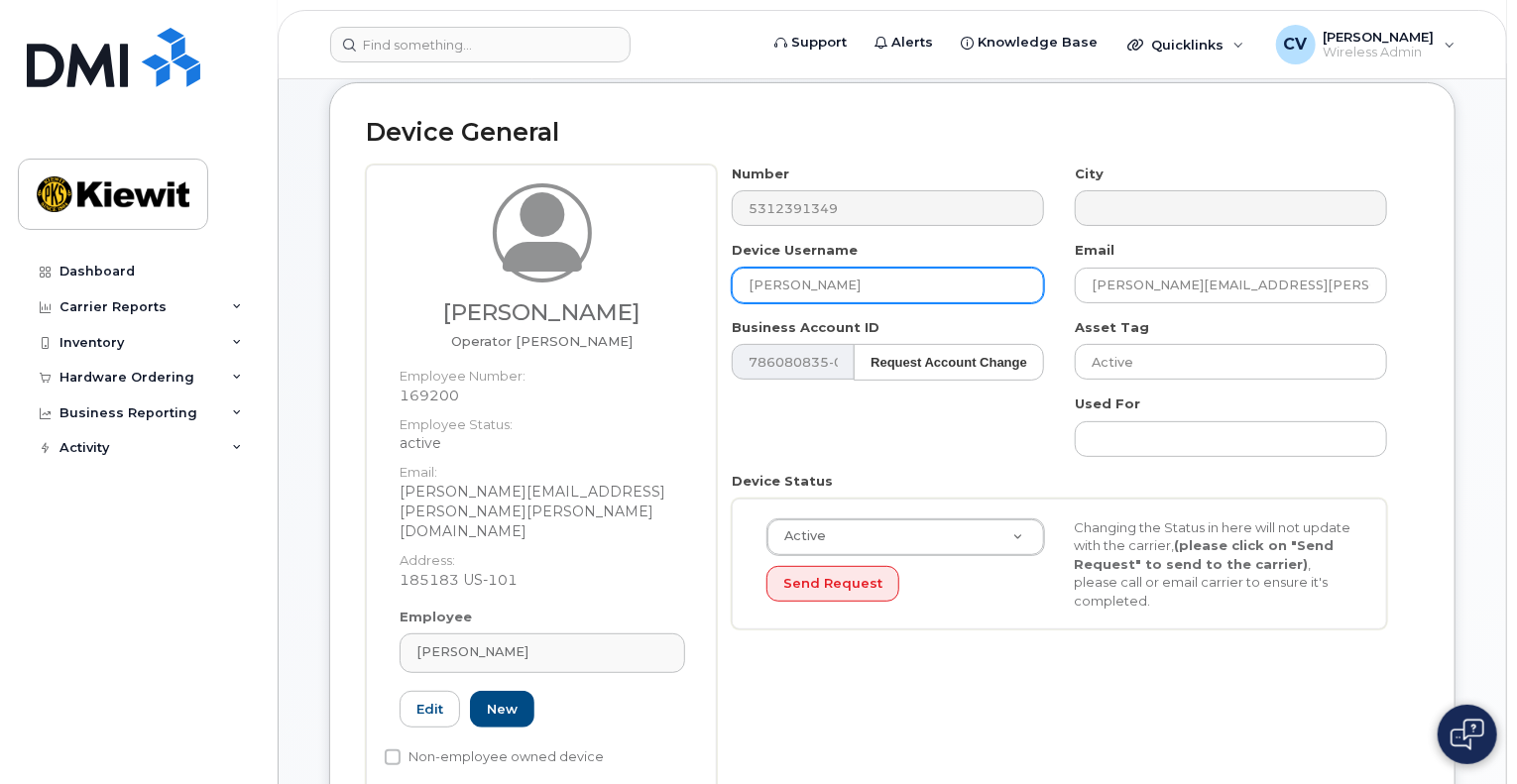 click on "[PERSON_NAME]" 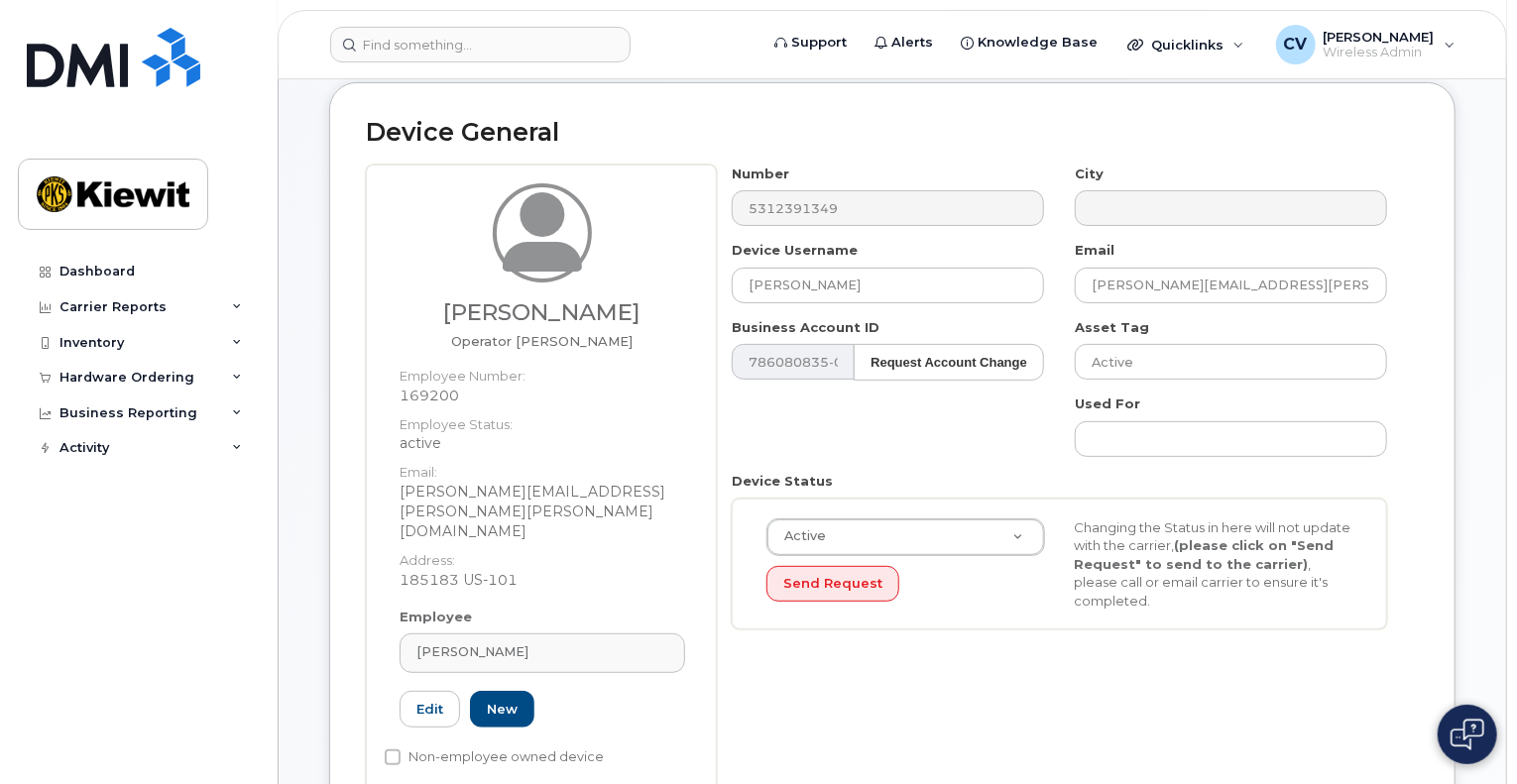 click on "Employee Randall Wolfe Type first three symbols or more 169200 Edit New" 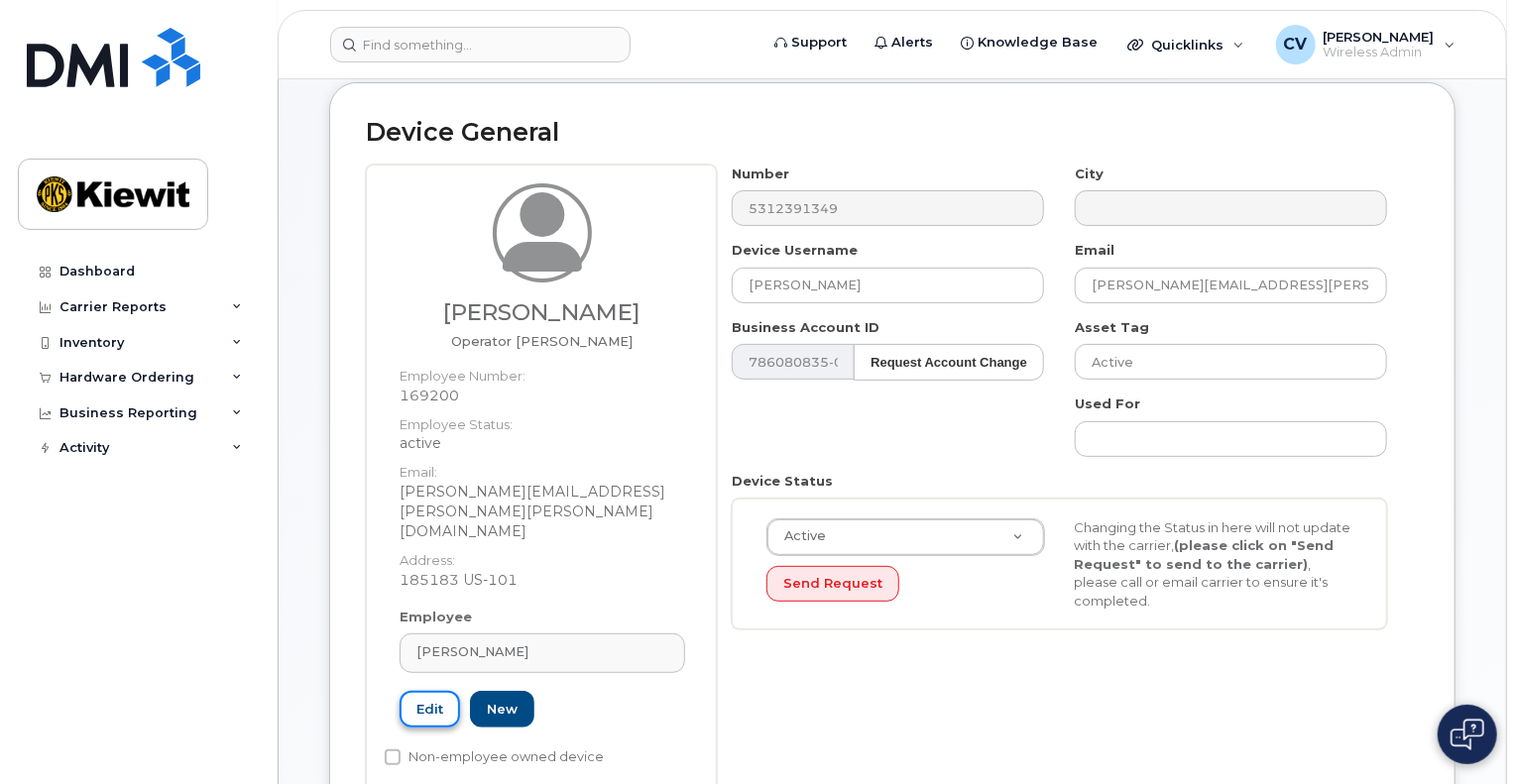 click on "Edit" 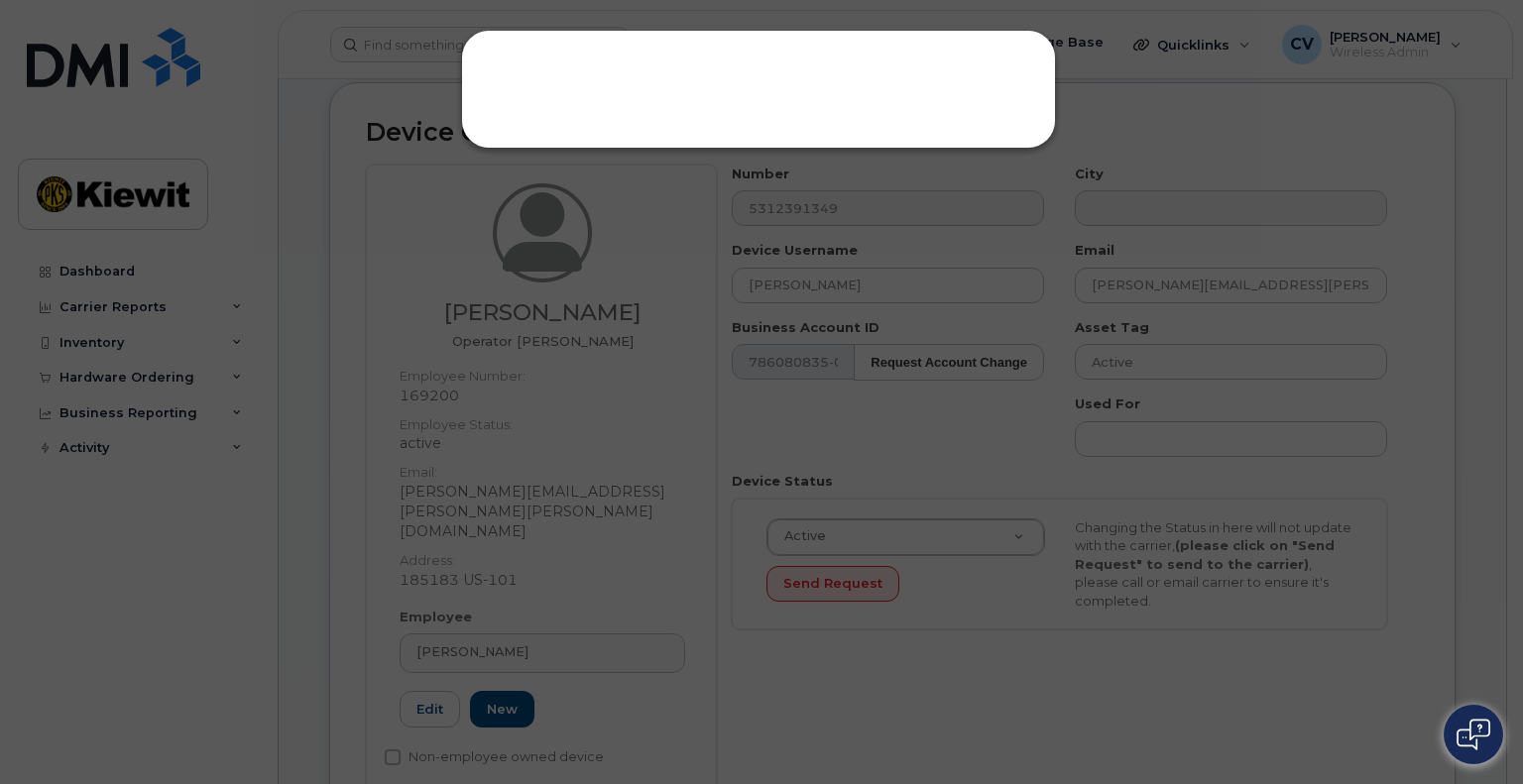 click 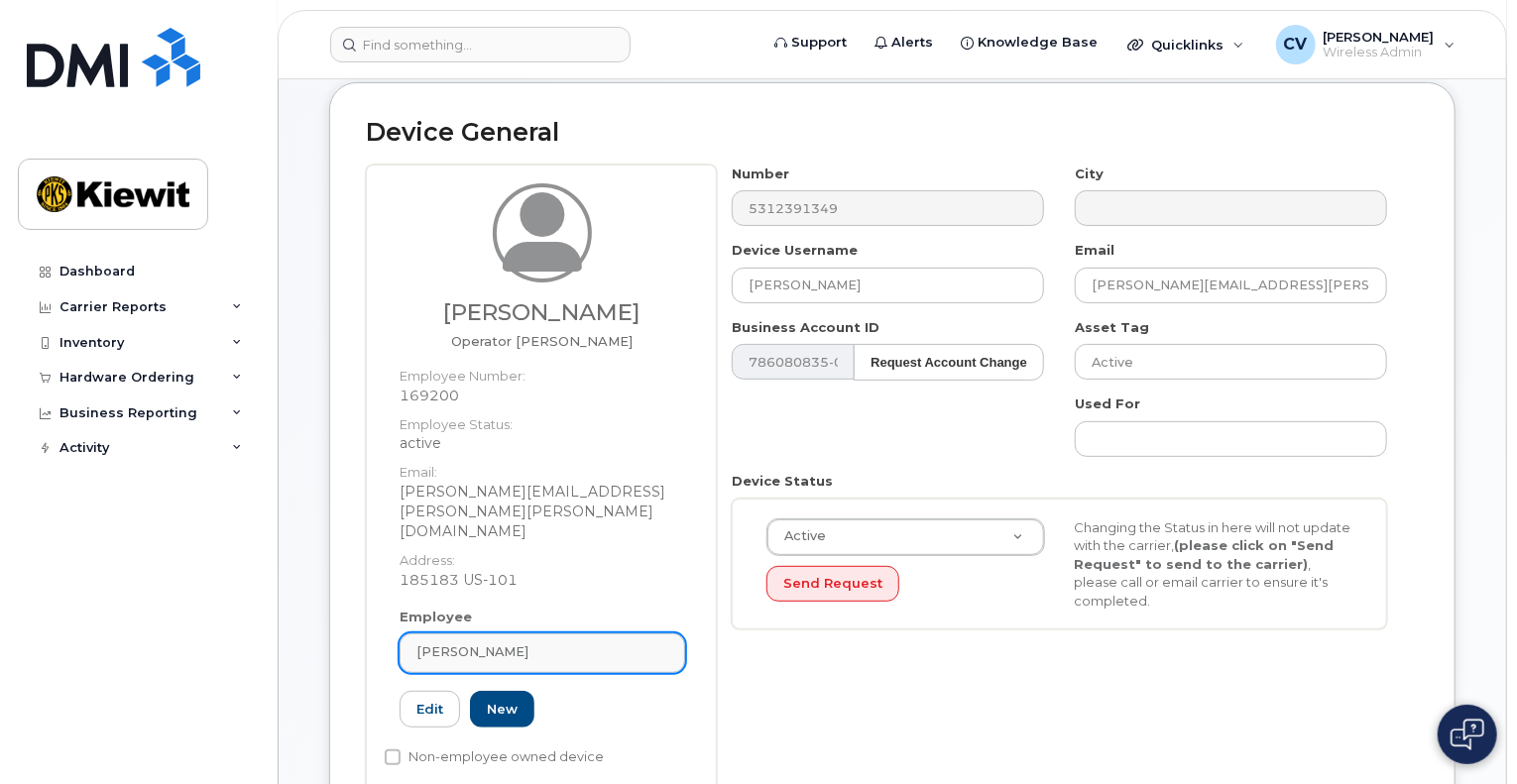 click on "Randall Wolfe" 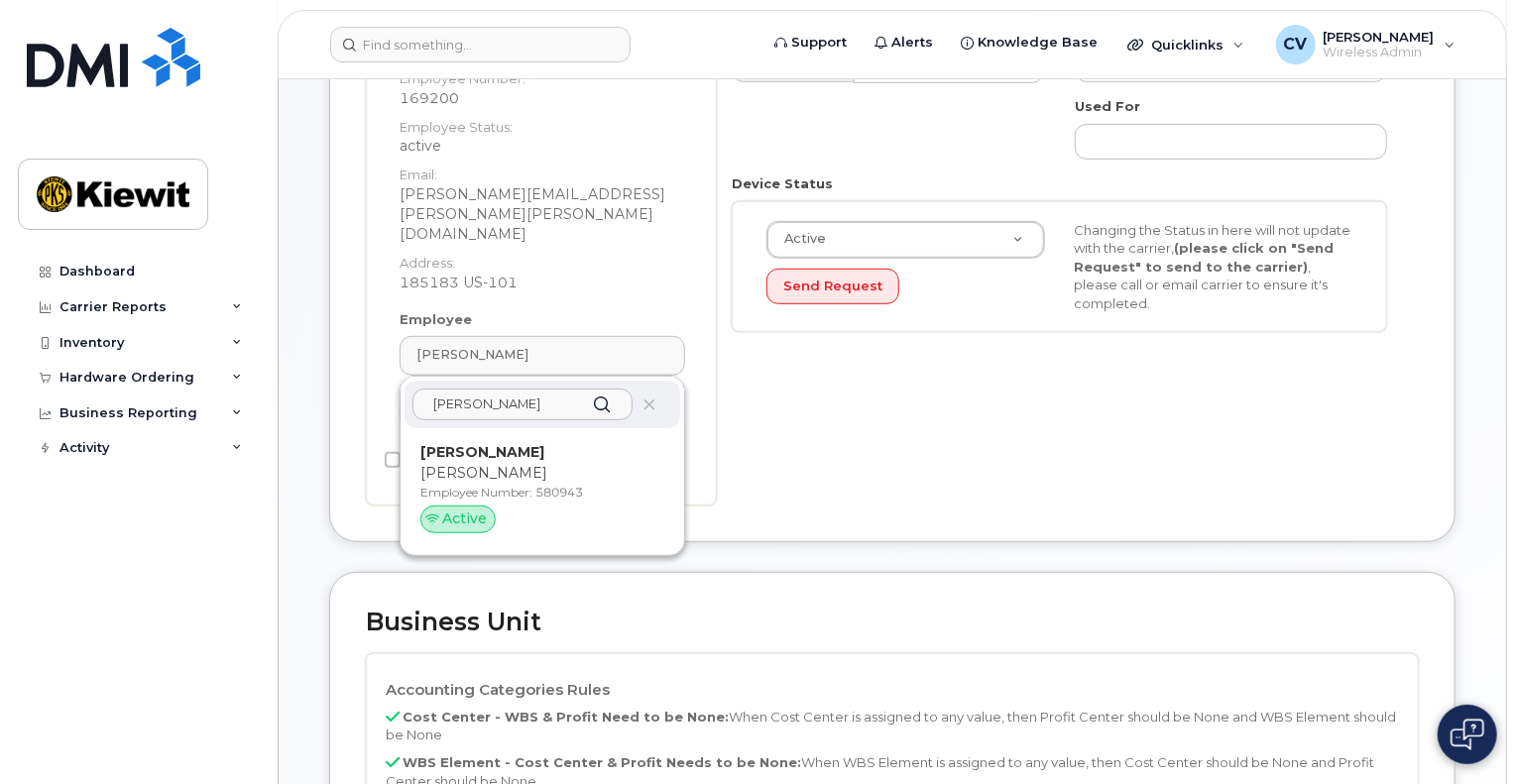 scroll, scrollTop: 297, scrollLeft: 0, axis: vertical 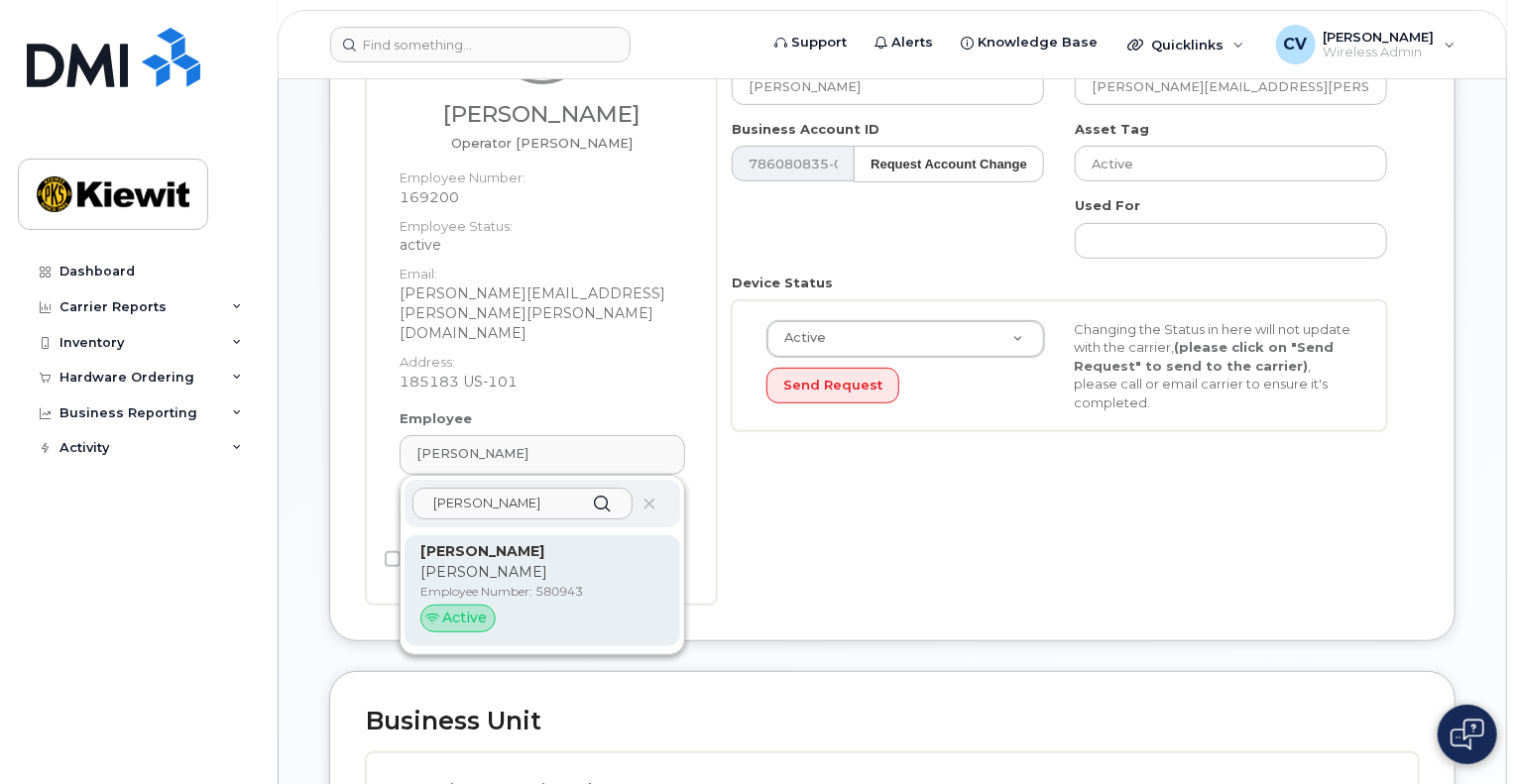 type on "[PERSON_NAME]" 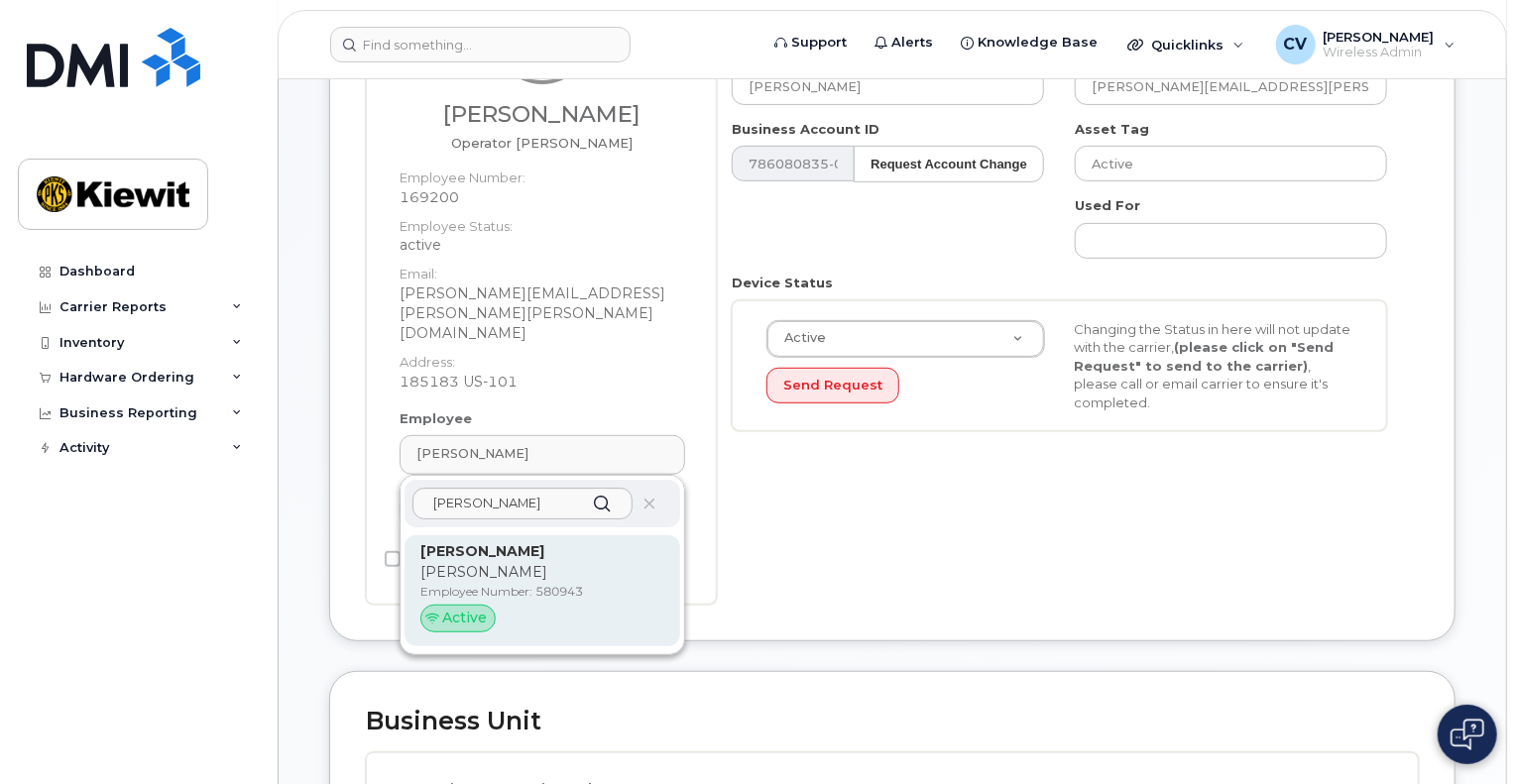 click on "Employee Number: 580943" 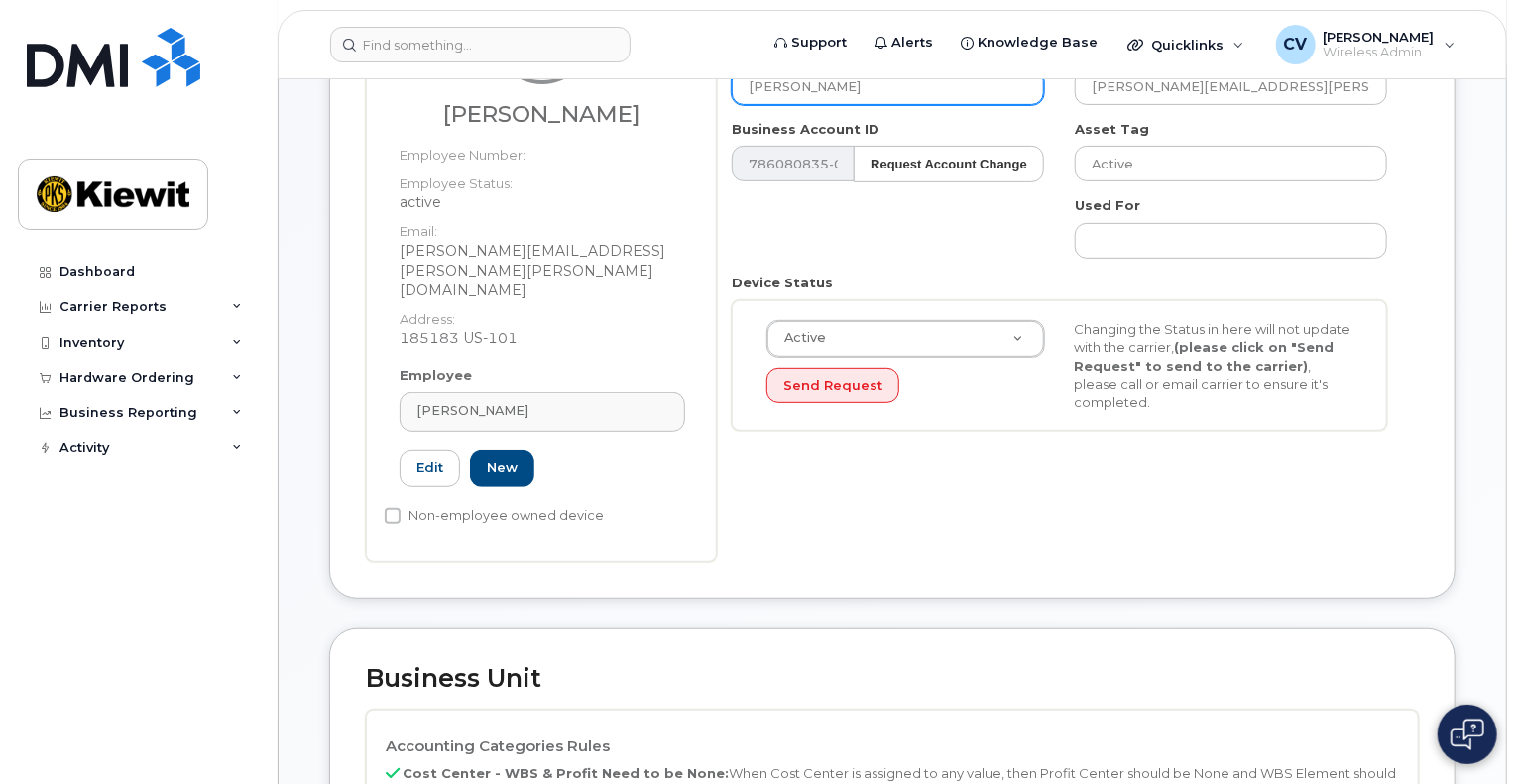 type on "580943" 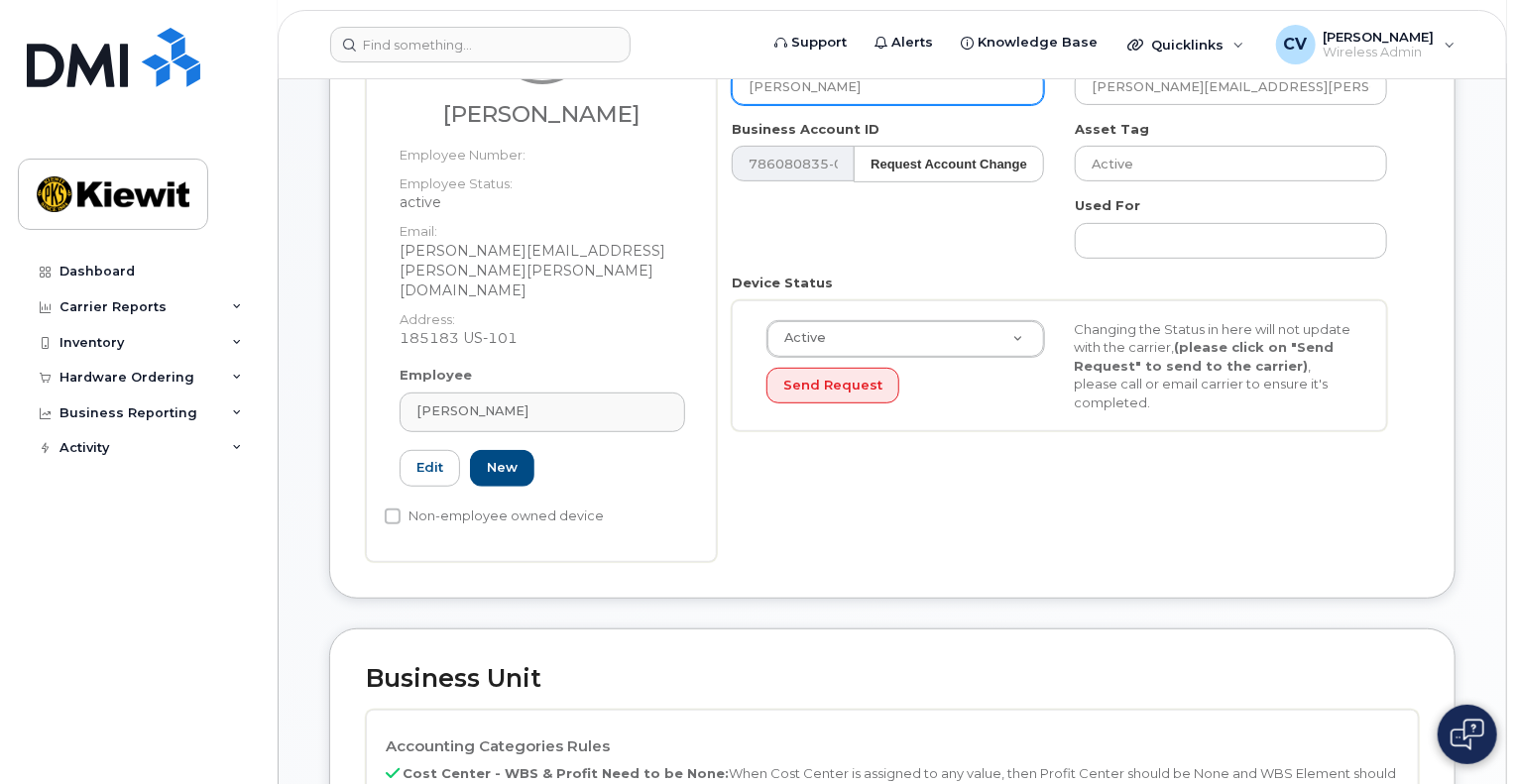 type on "[PERSON_NAME]" 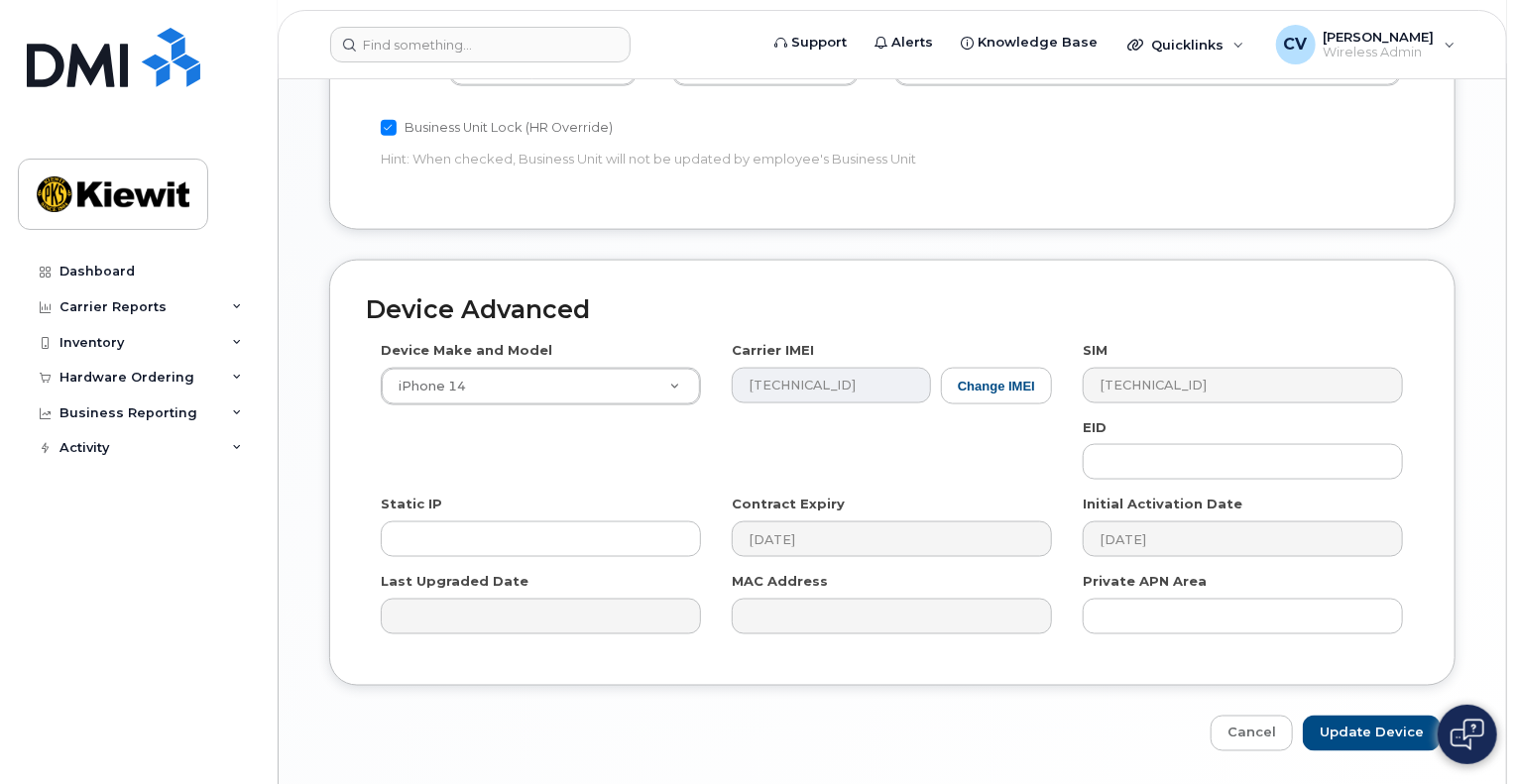scroll, scrollTop: 1261, scrollLeft: 0, axis: vertical 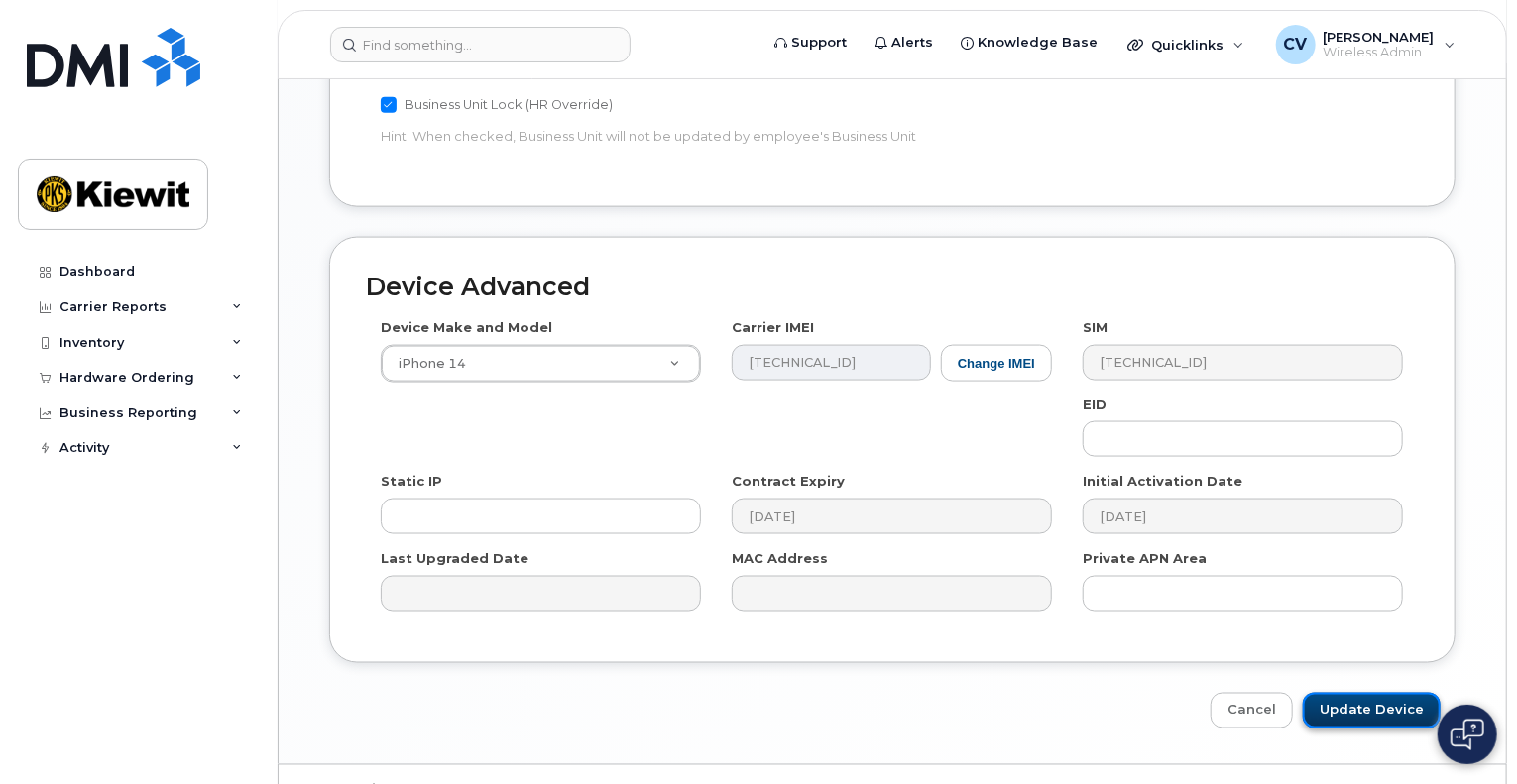 click on "Update Device" 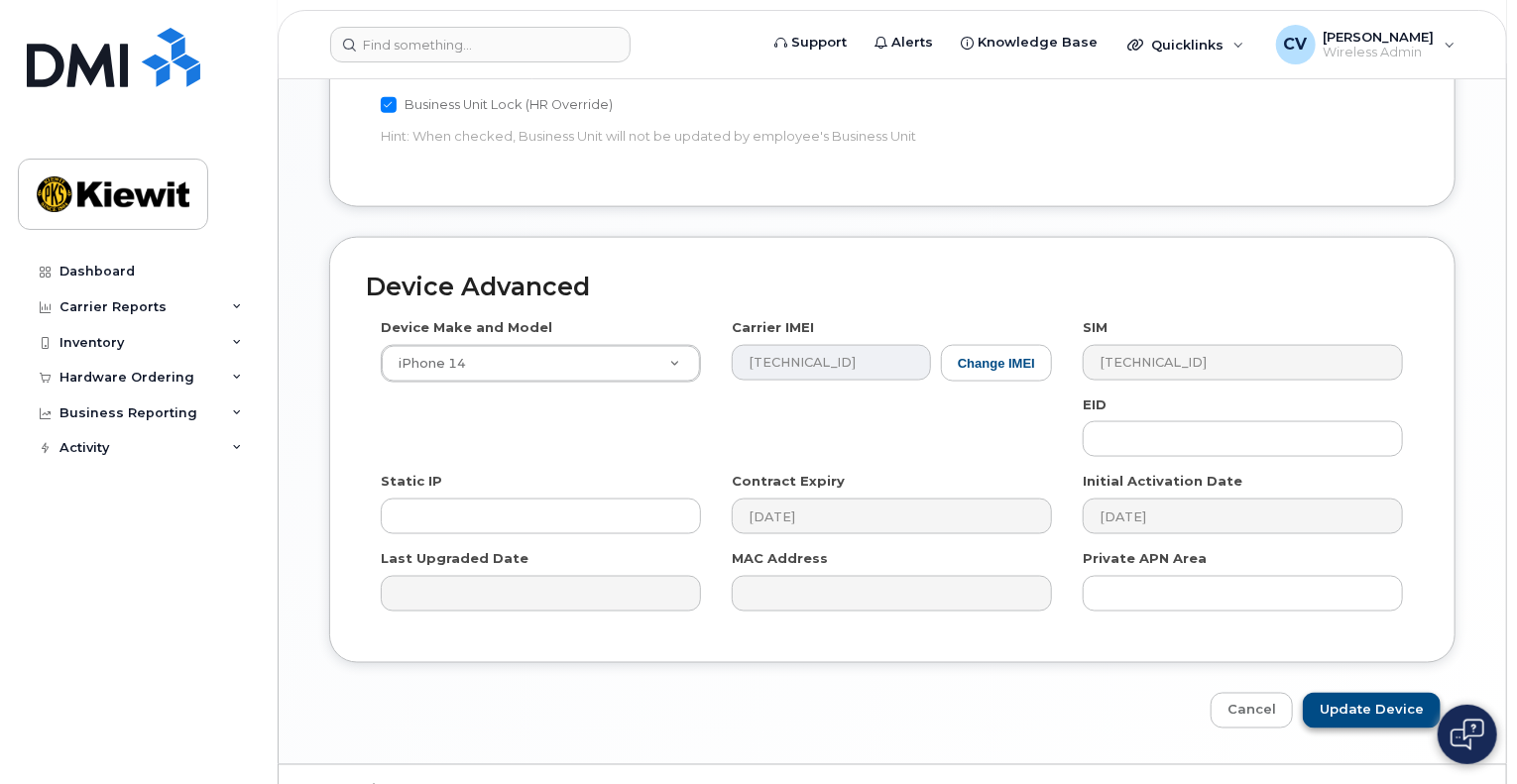 type on "Saving..." 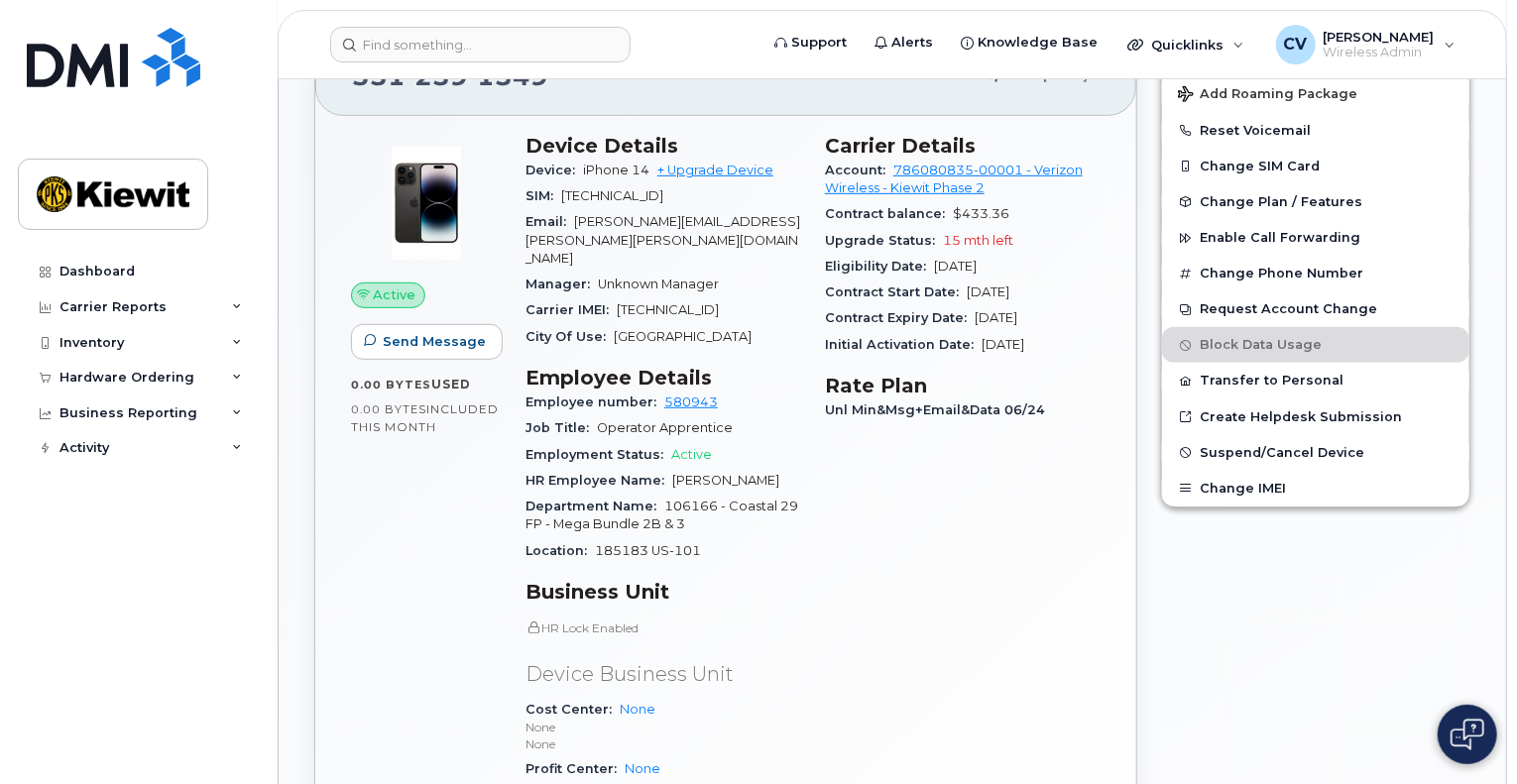 scroll, scrollTop: 396, scrollLeft: 0, axis: vertical 